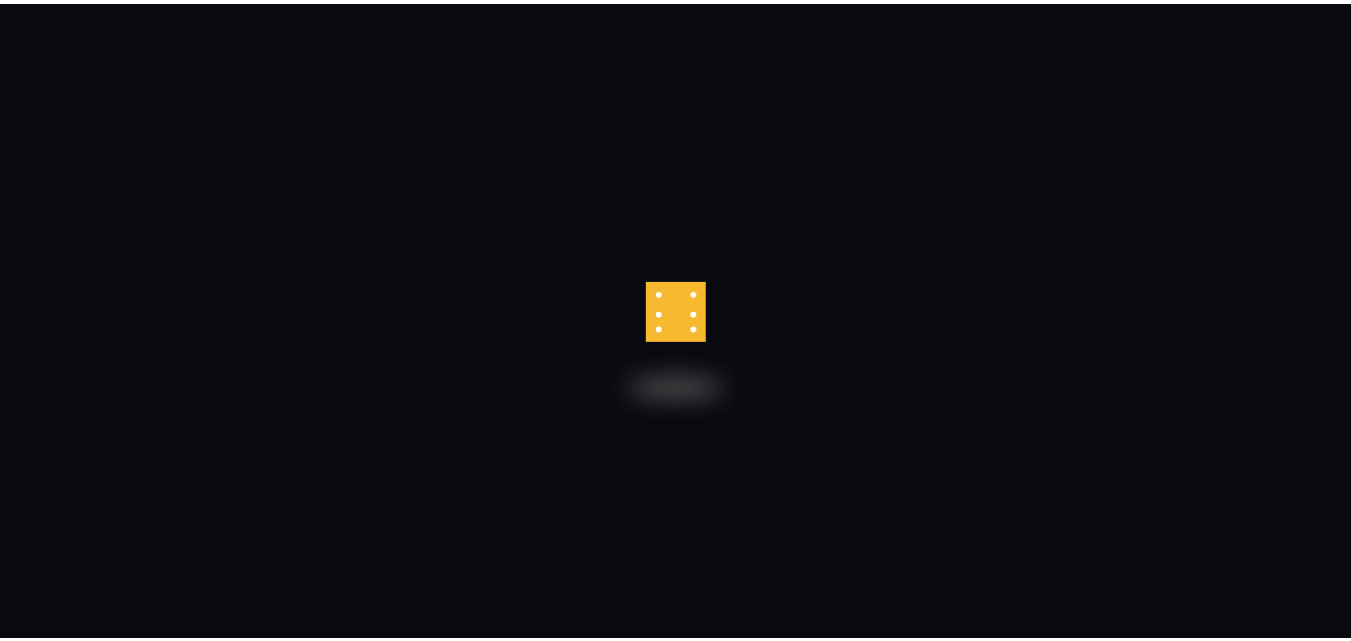 scroll, scrollTop: 0, scrollLeft: 0, axis: both 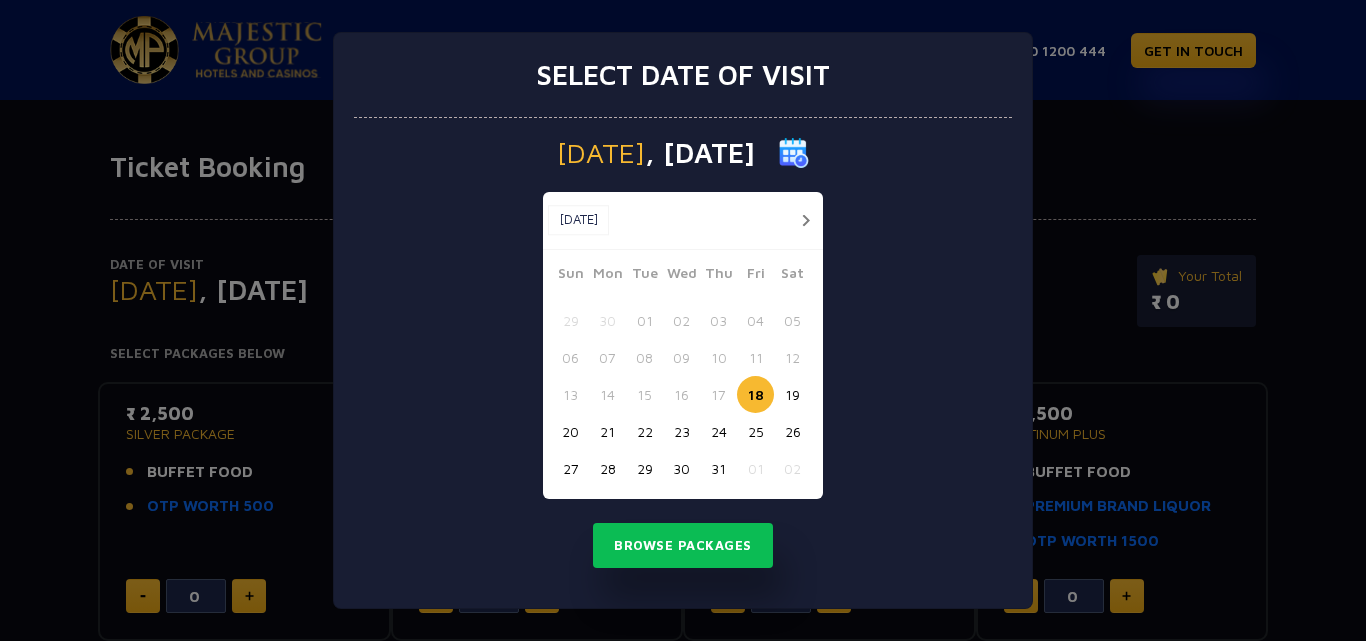 click on "18" at bounding box center (755, 394) 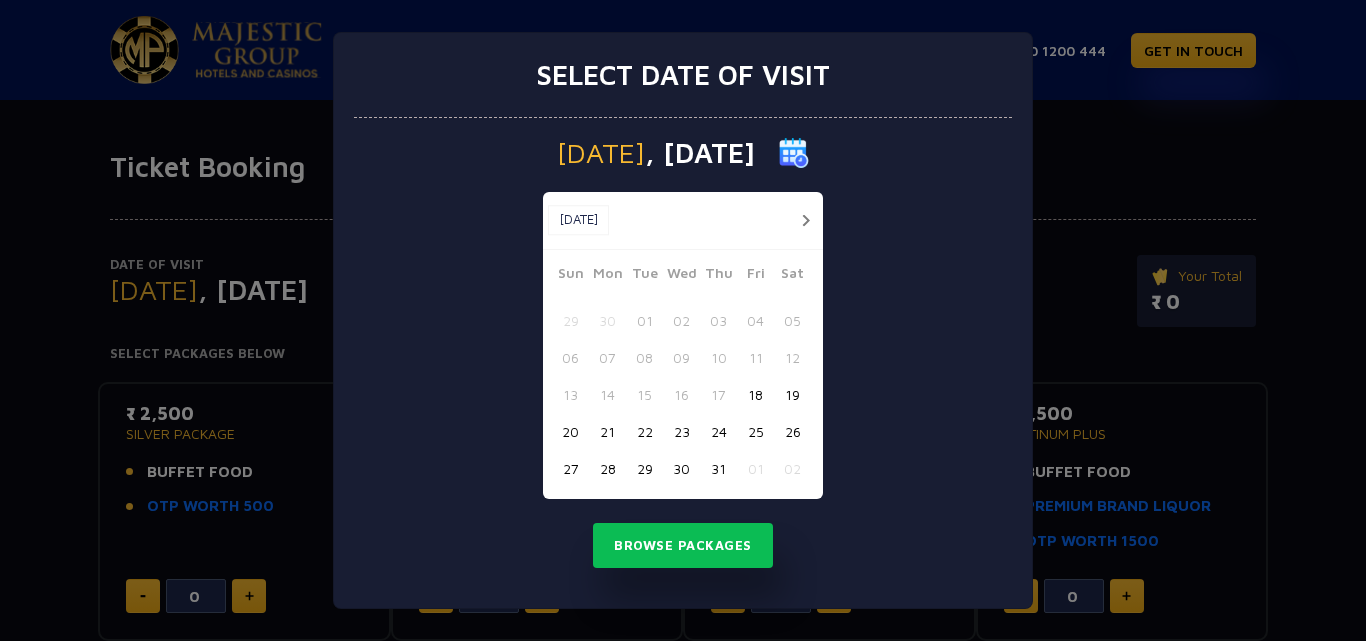 click on "18" at bounding box center [755, 394] 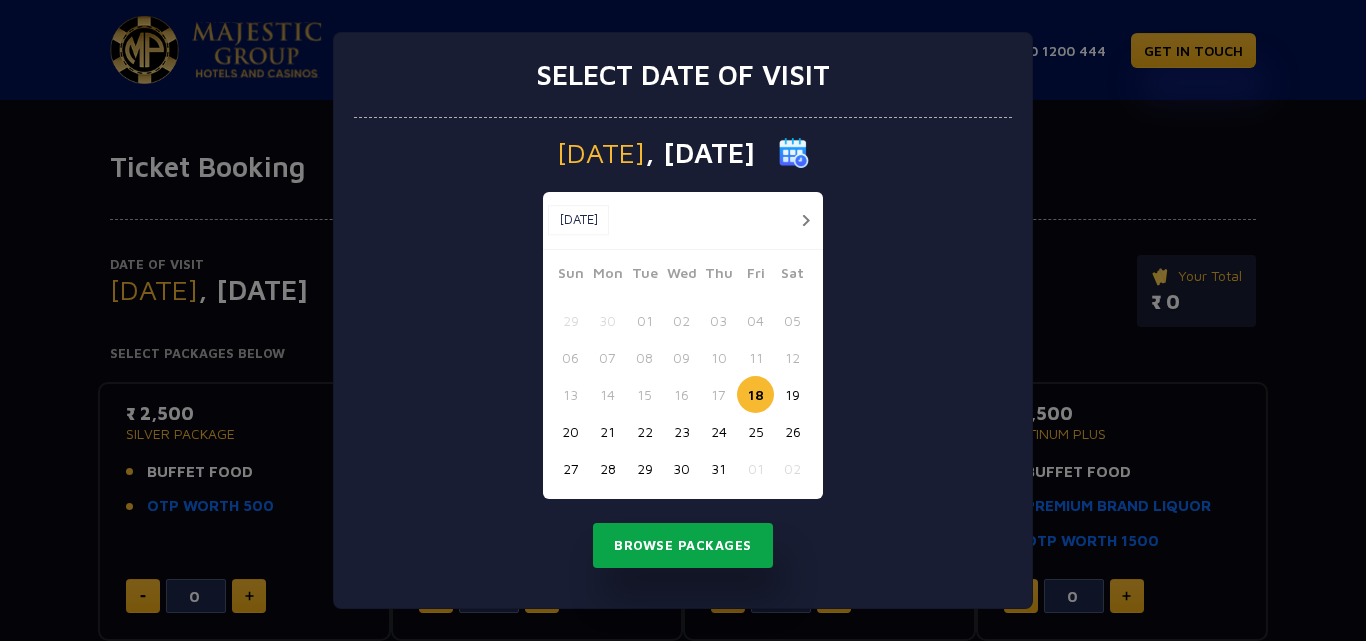 click on "Browse Packages" at bounding box center [683, 546] 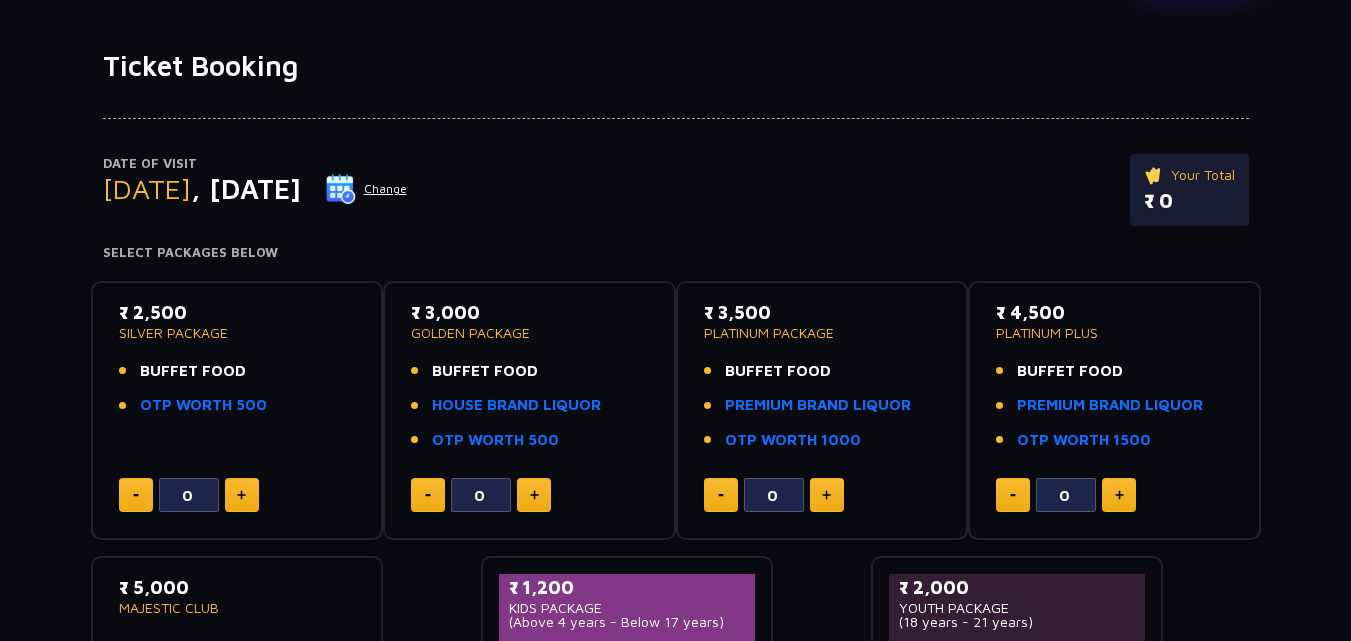 scroll, scrollTop: 105, scrollLeft: 0, axis: vertical 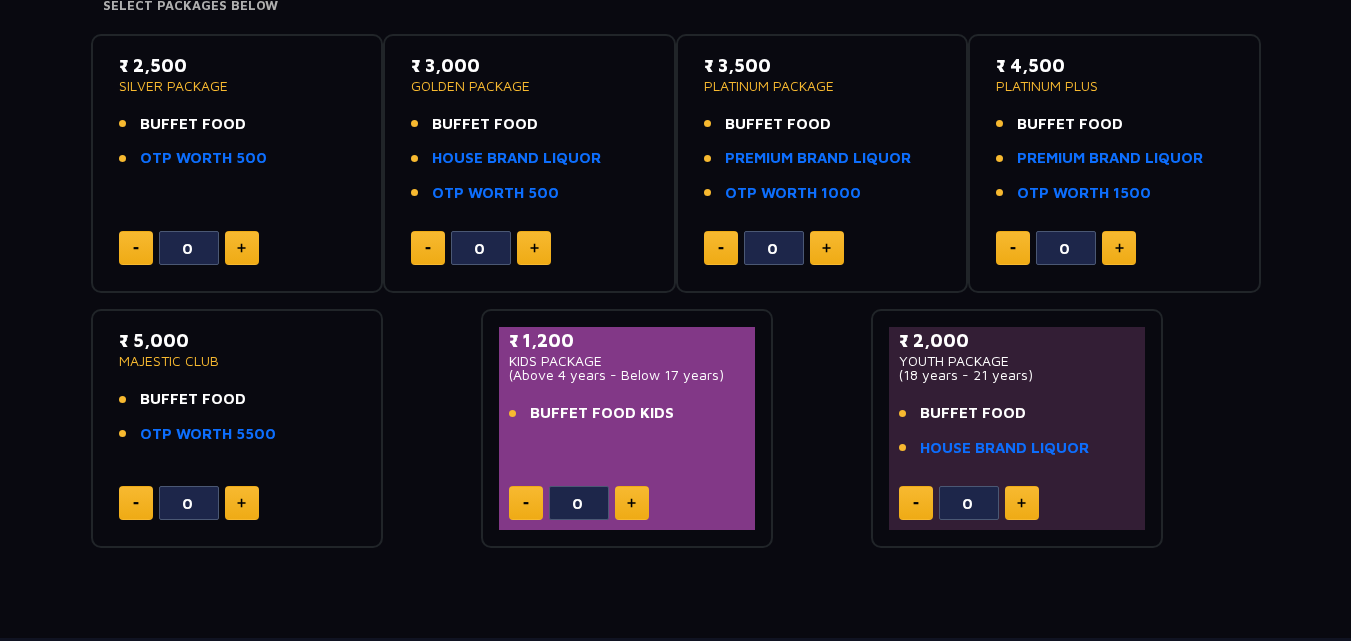 click 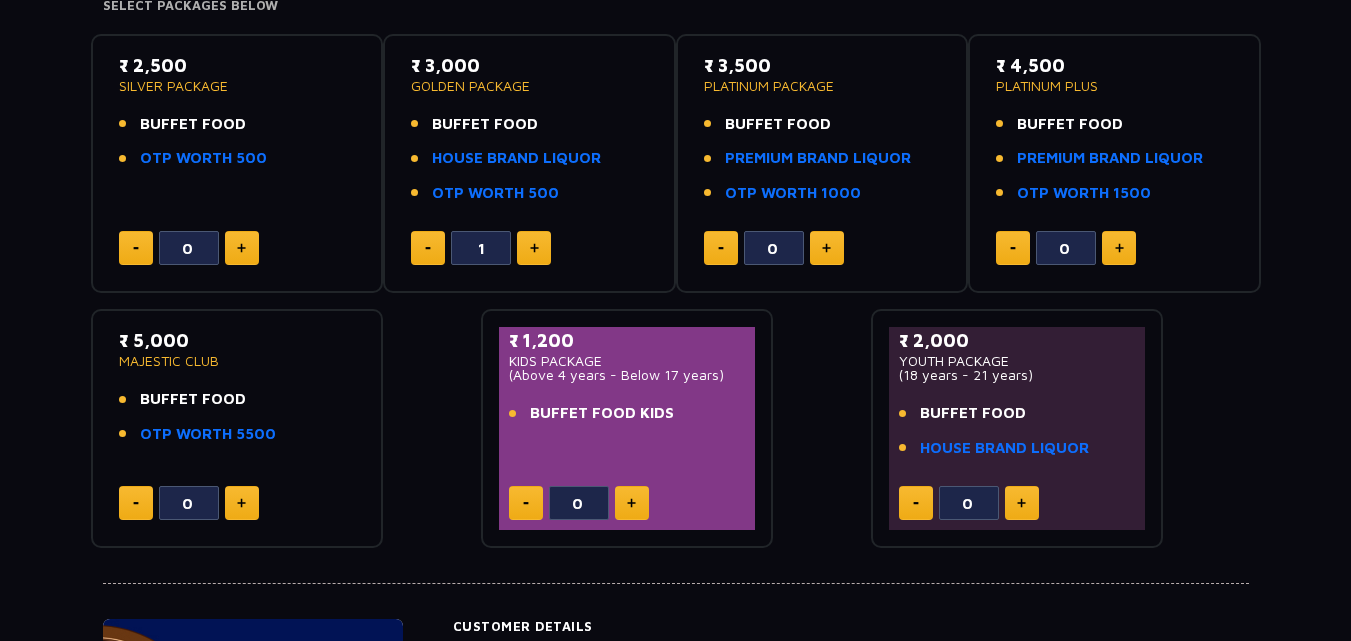 click 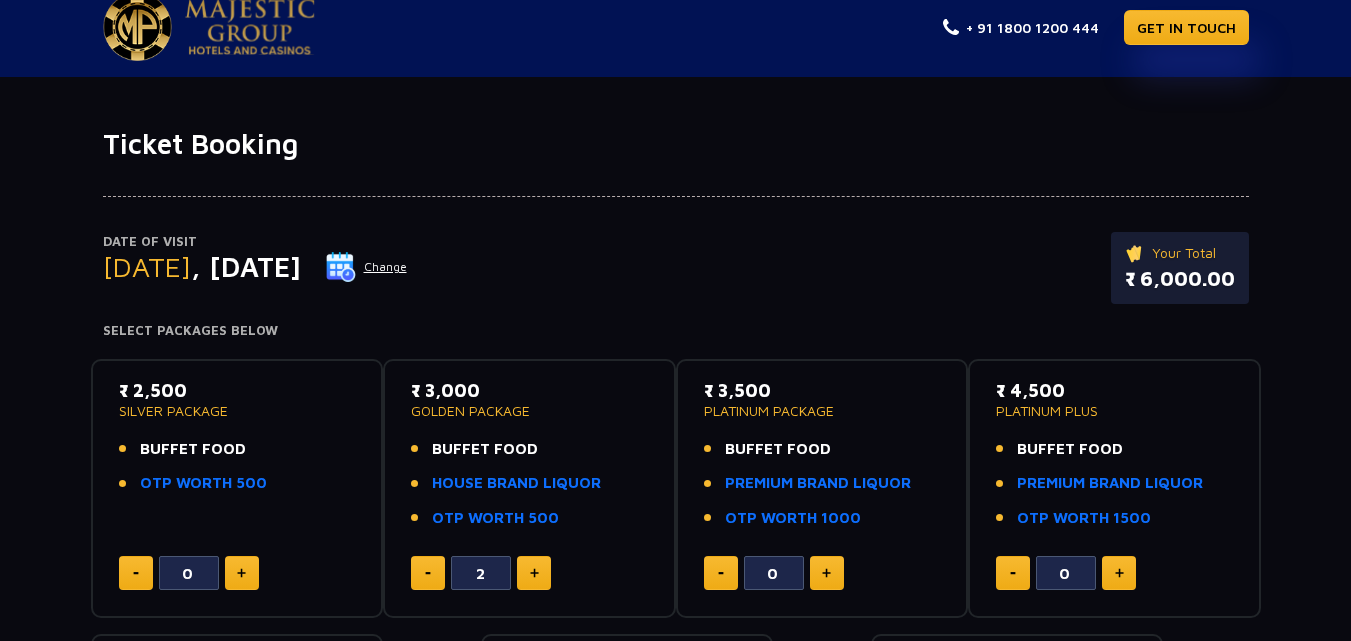 scroll, scrollTop: 0, scrollLeft: 0, axis: both 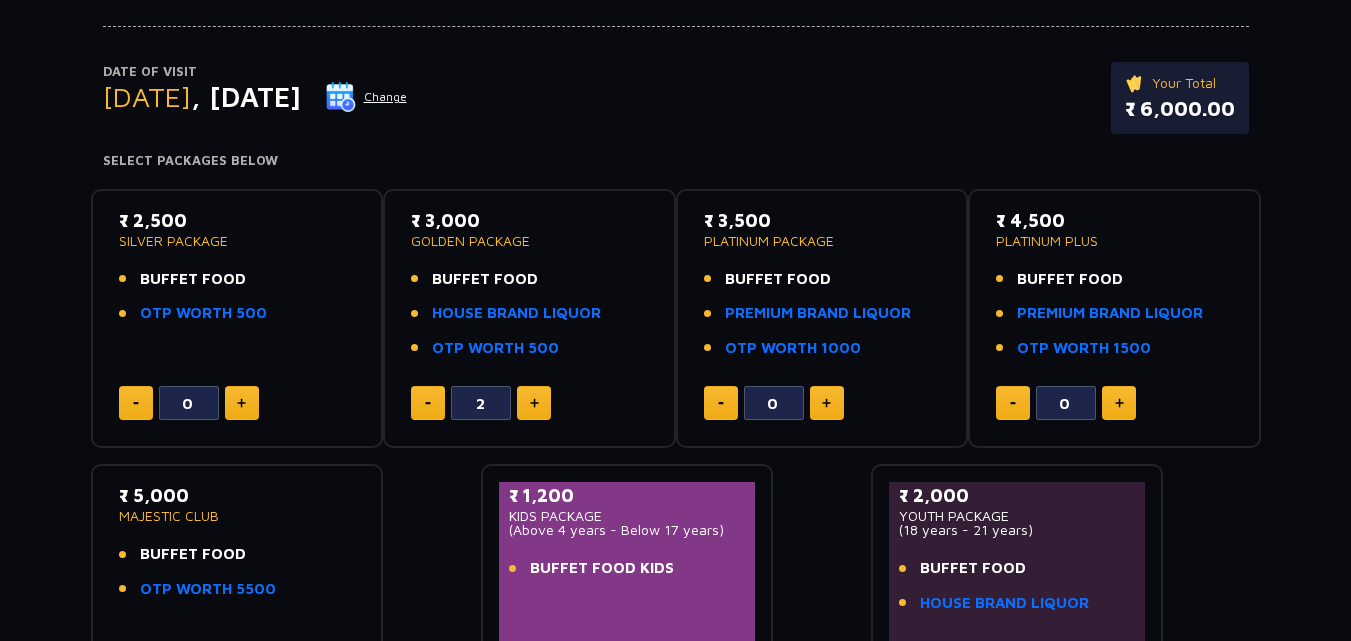 click on "Change" 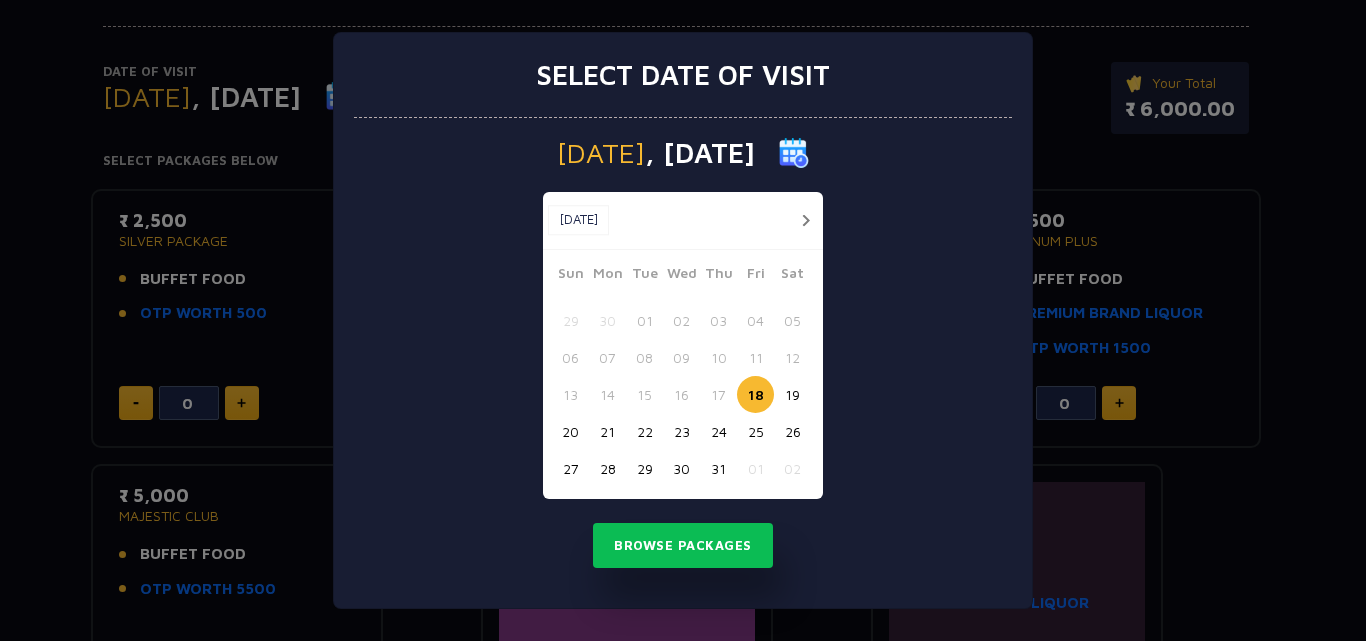 click on "21" at bounding box center (607, 431) 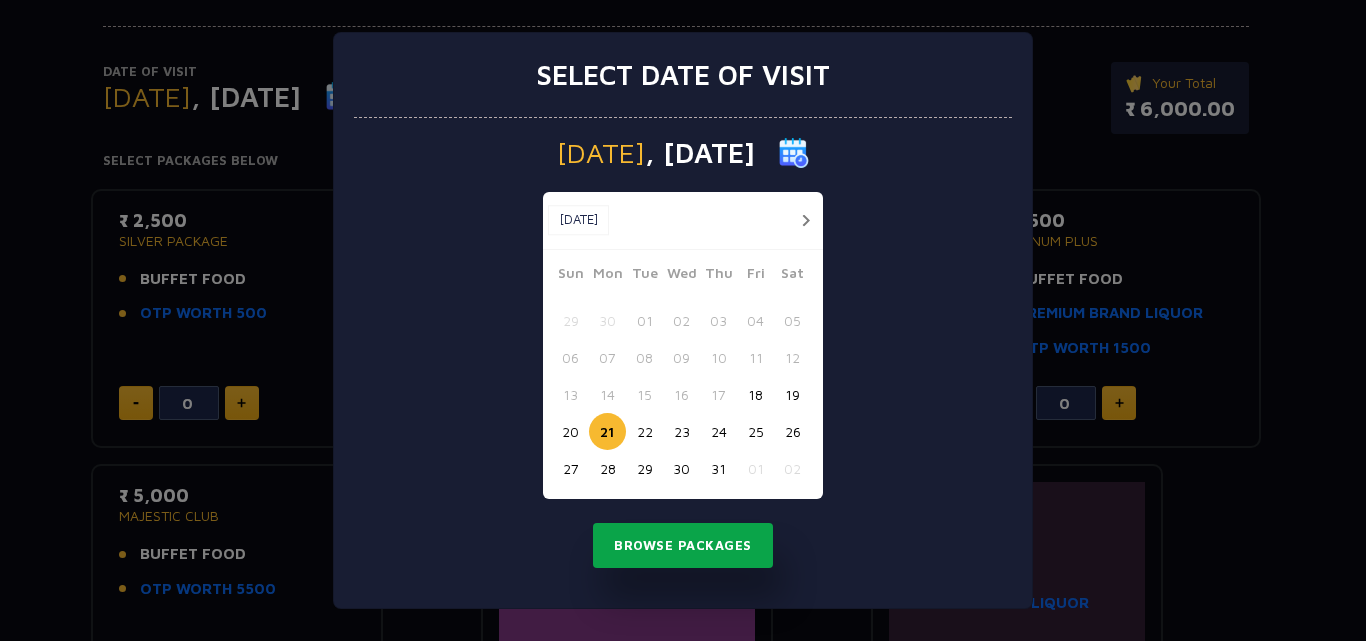 click on "Browse Packages" at bounding box center (683, 546) 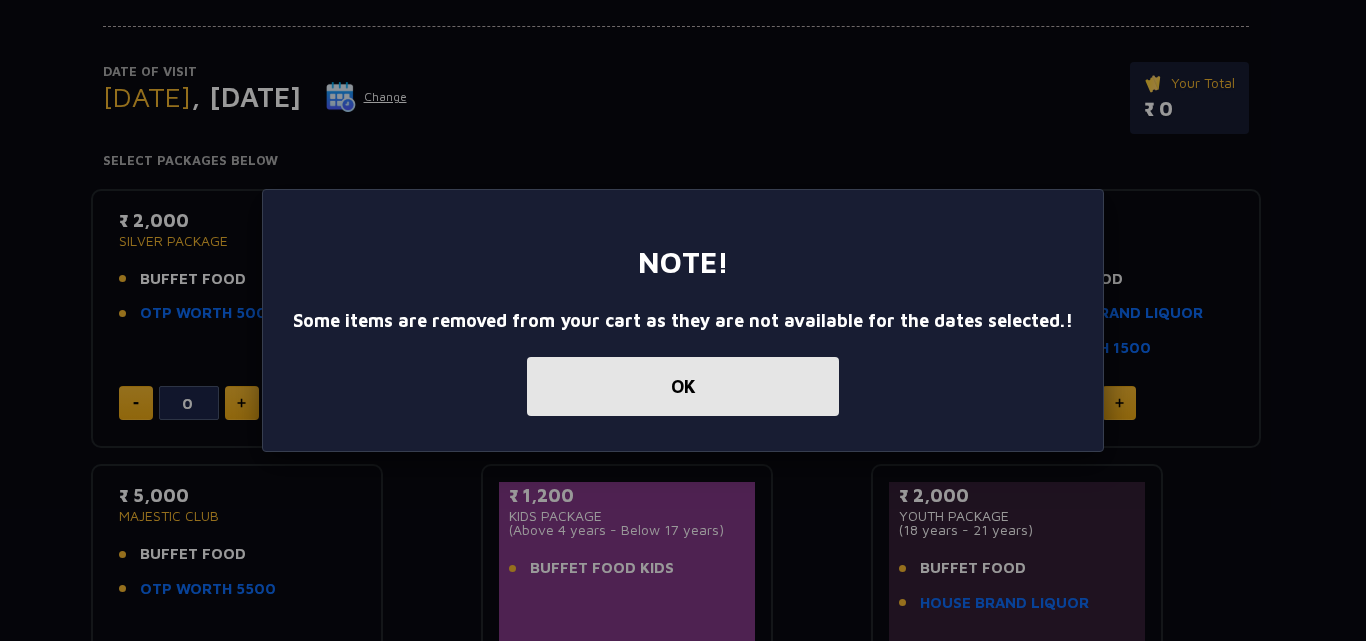 click on "OK" at bounding box center (683, 386) 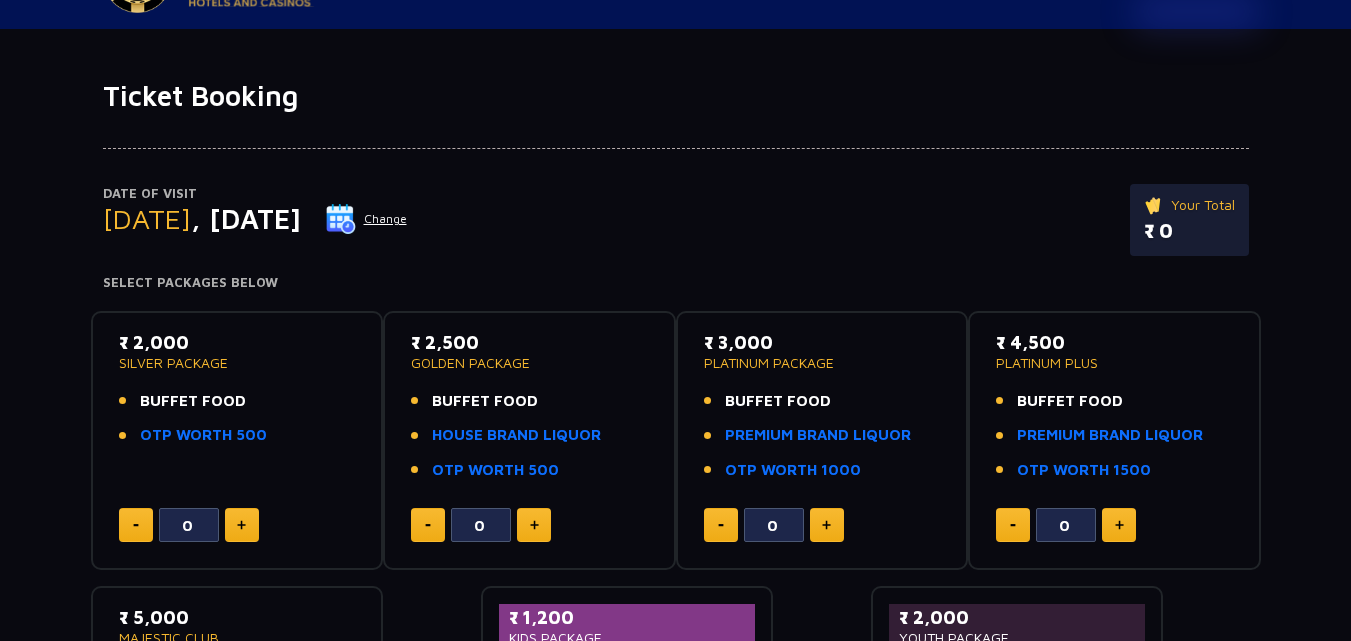 scroll, scrollTop: 67, scrollLeft: 0, axis: vertical 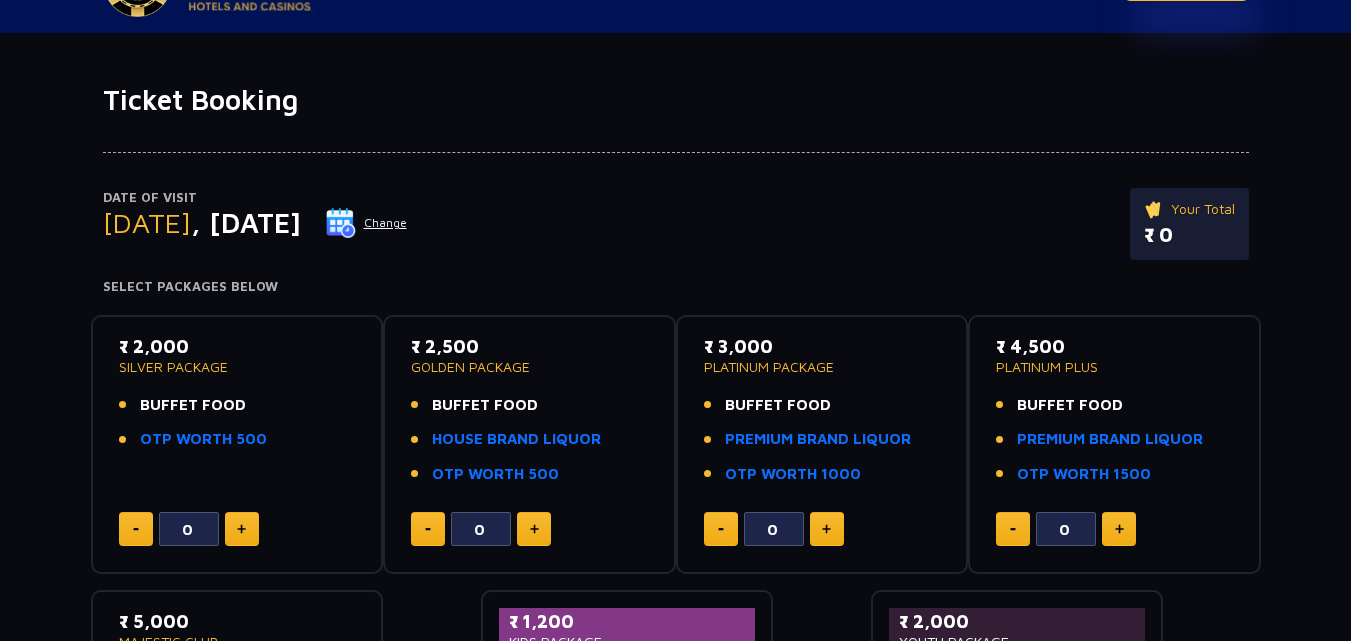 click on "Change" 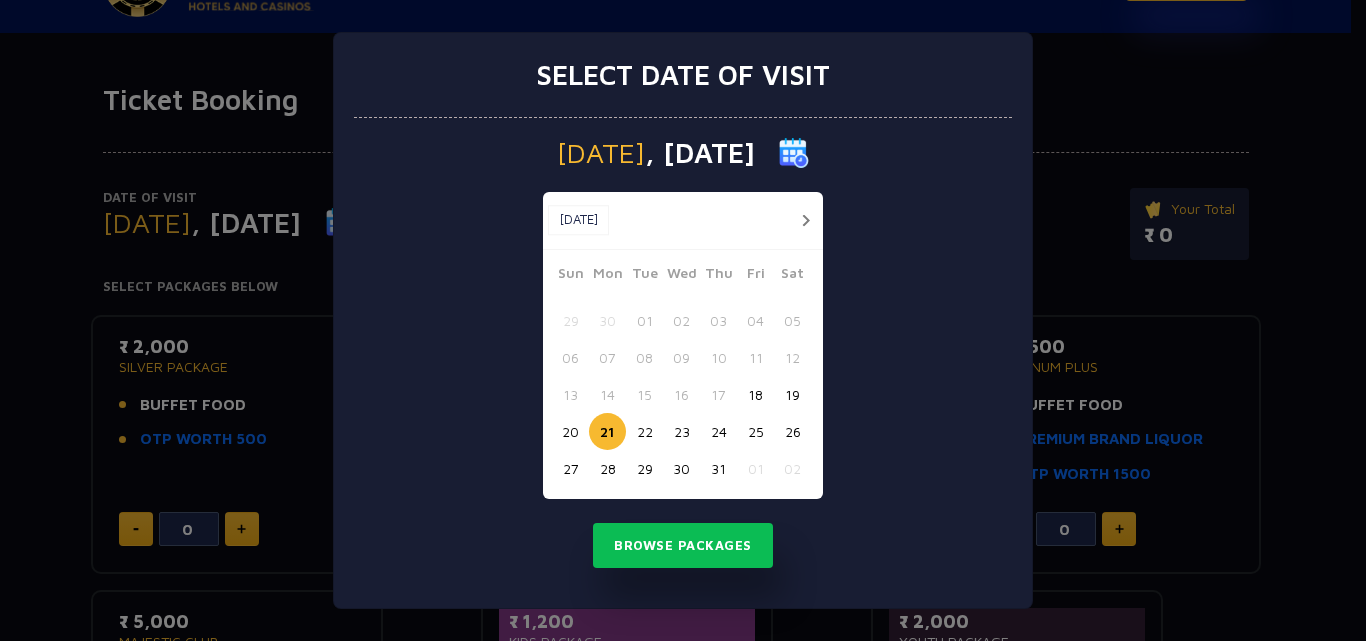 click on "19" at bounding box center [792, 394] 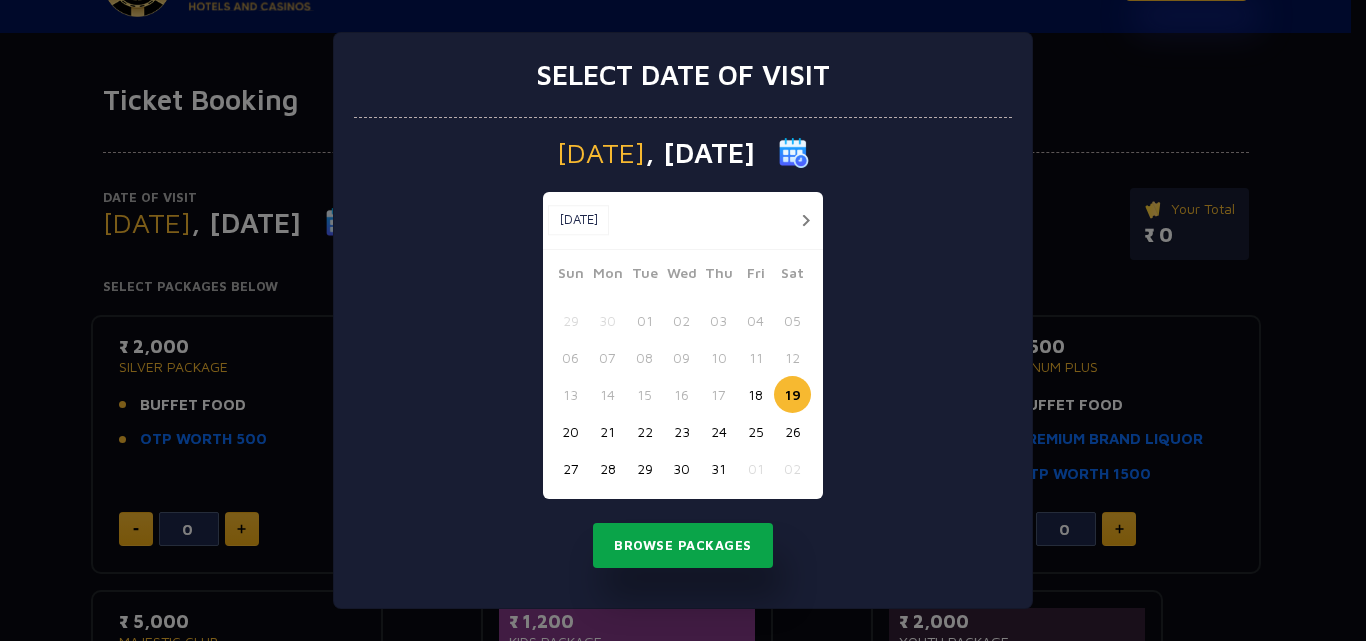 click on "Browse Packages" at bounding box center [683, 546] 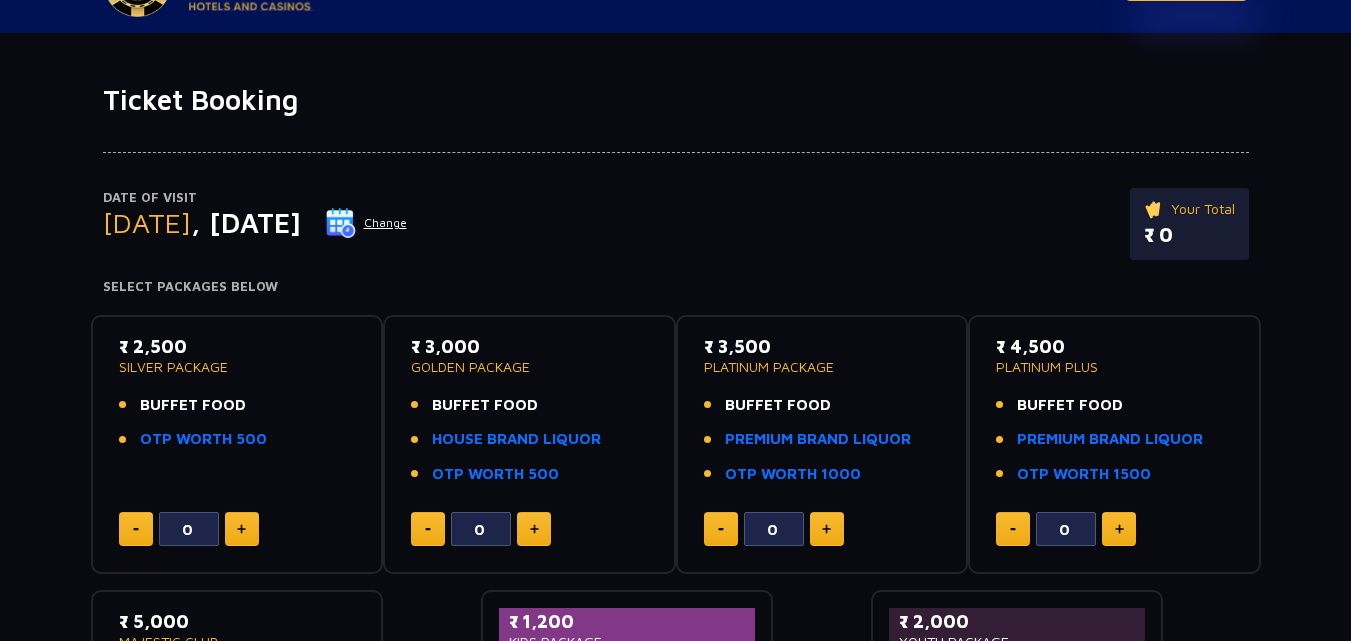 click on "Change" 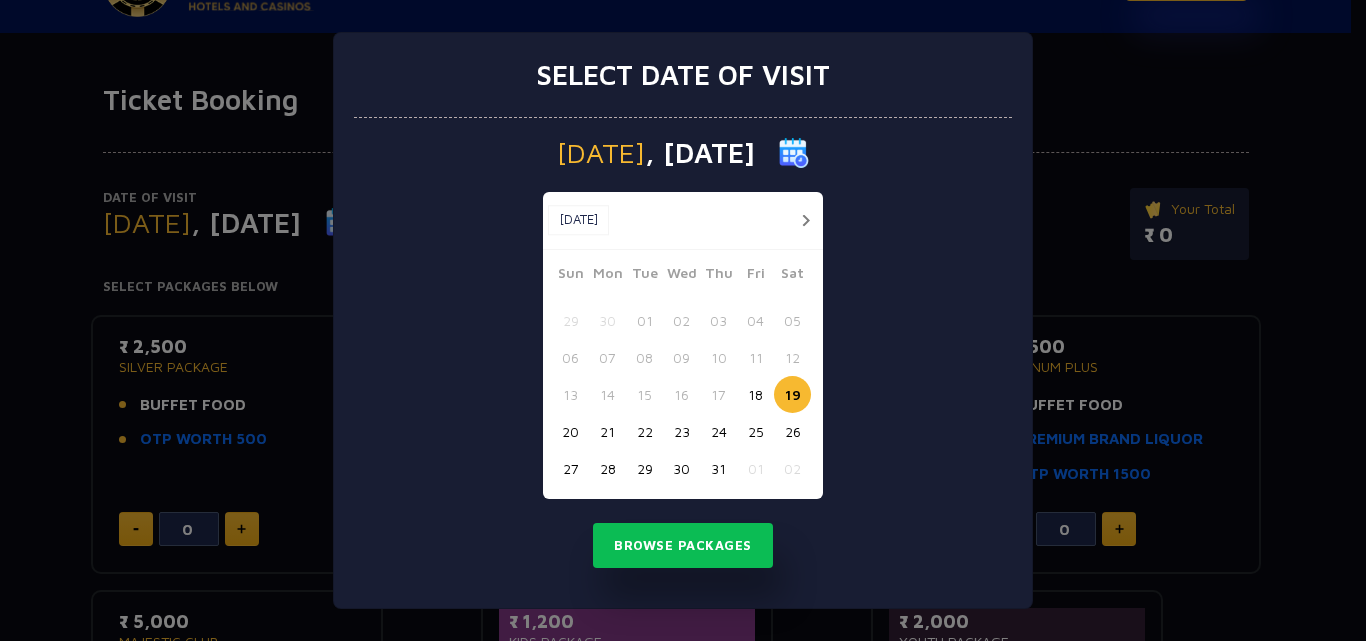 click on "20" at bounding box center (570, 431) 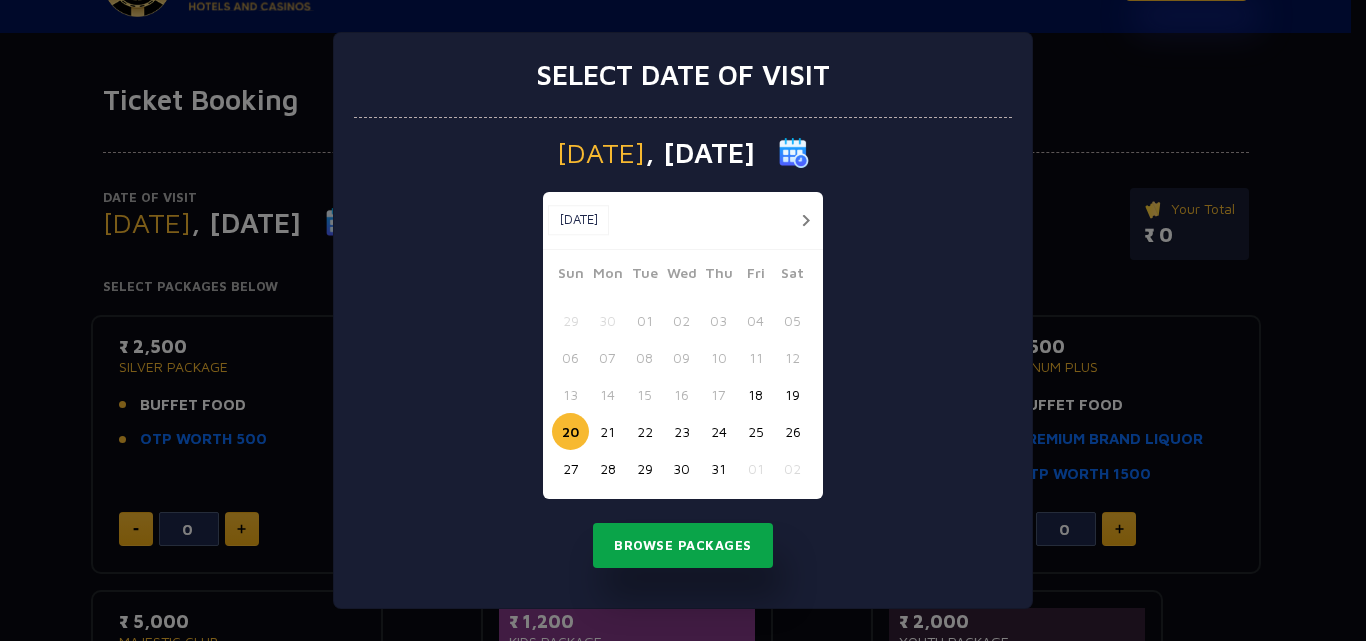 click on "Browse Packages" at bounding box center (683, 546) 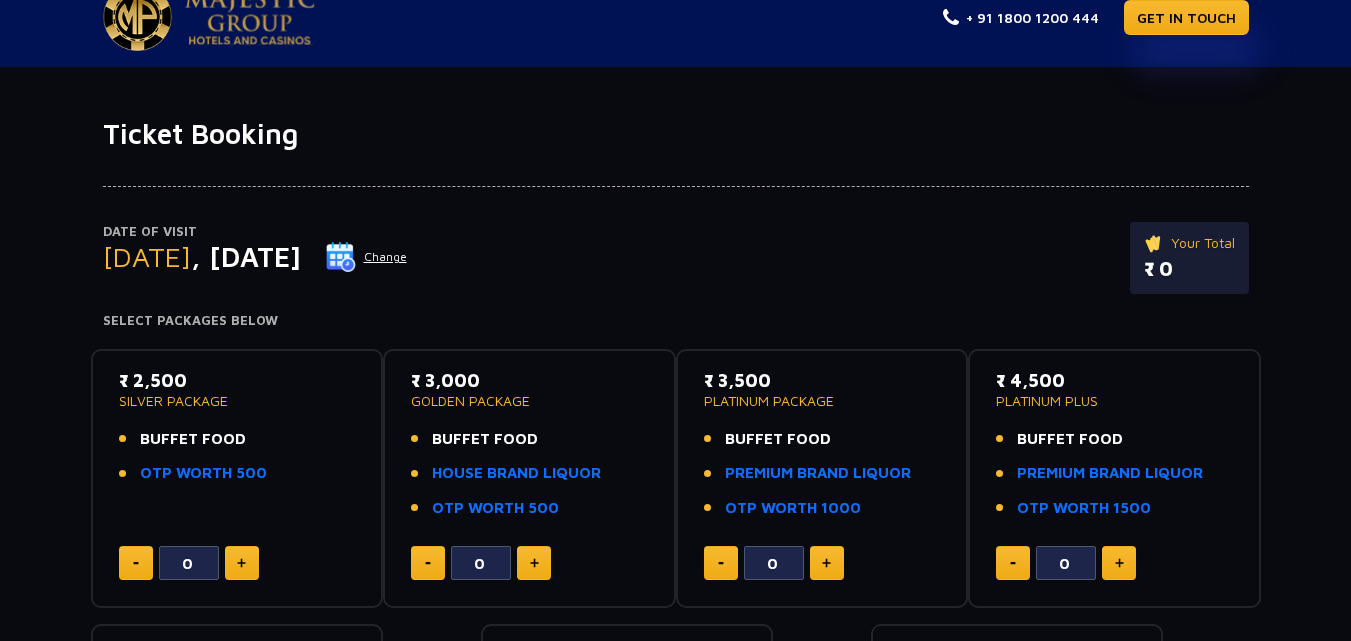 scroll, scrollTop: 0, scrollLeft: 0, axis: both 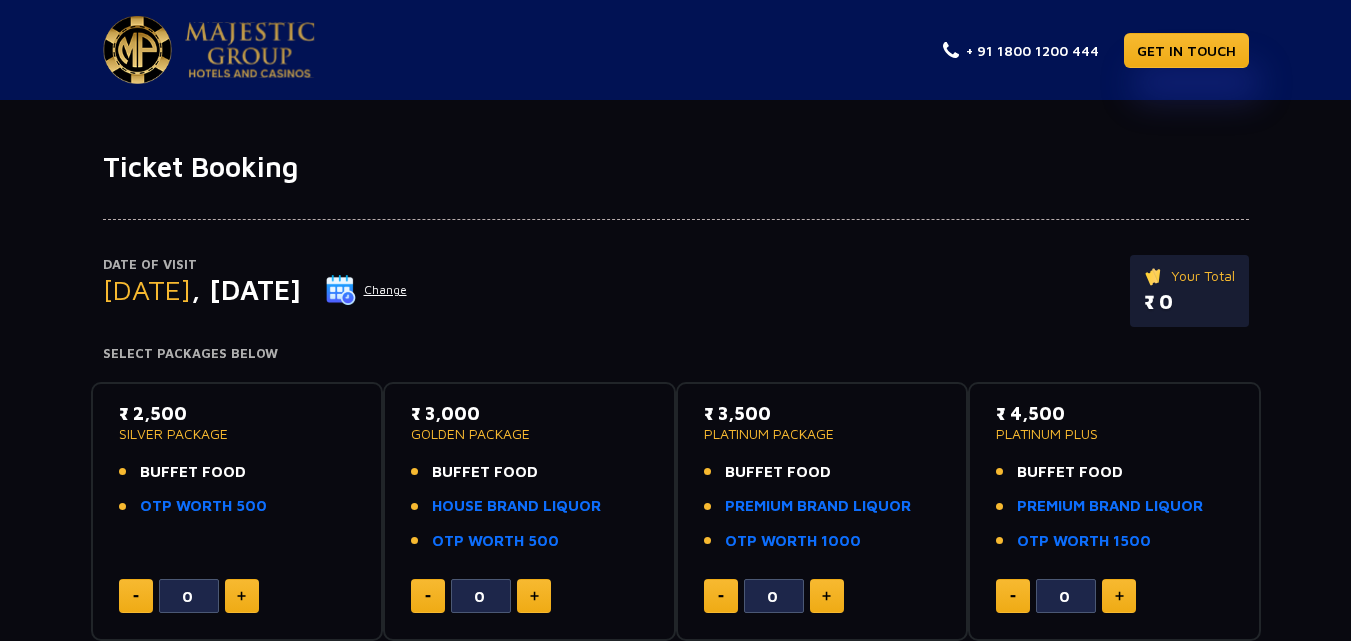 drag, startPoint x: 962, startPoint y: 251, endPoint x: 1365, endPoint y: 243, distance: 403.0794 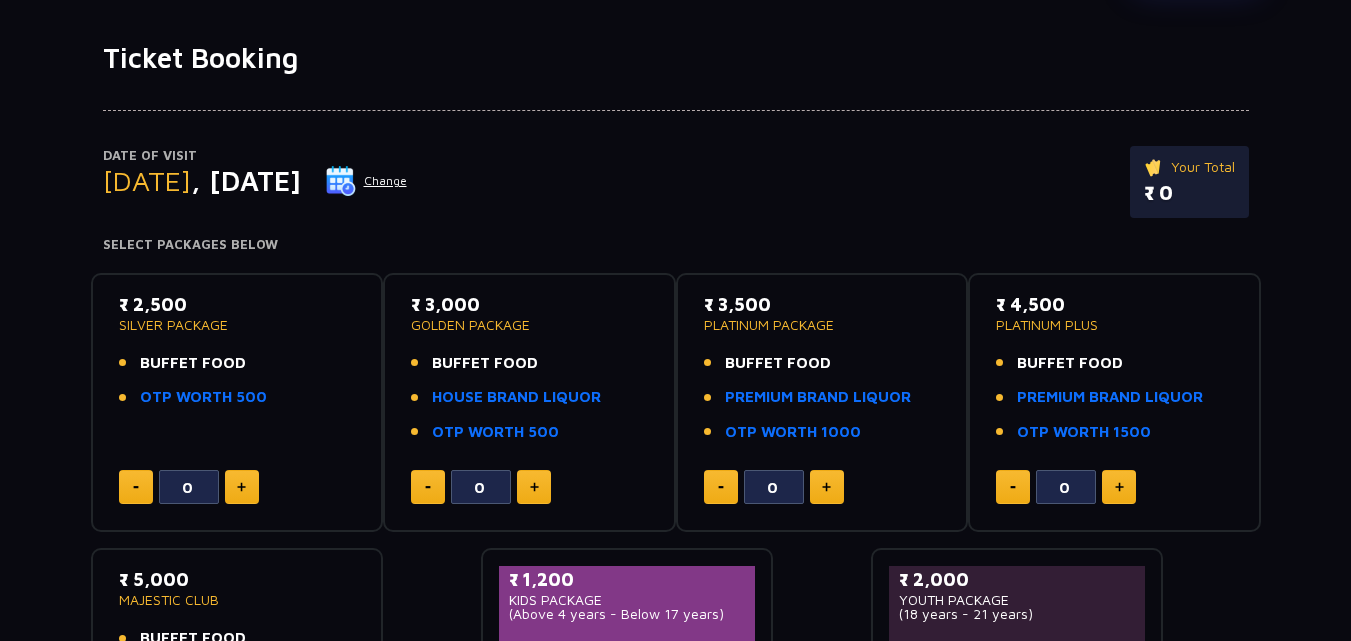 scroll, scrollTop: 0, scrollLeft: 0, axis: both 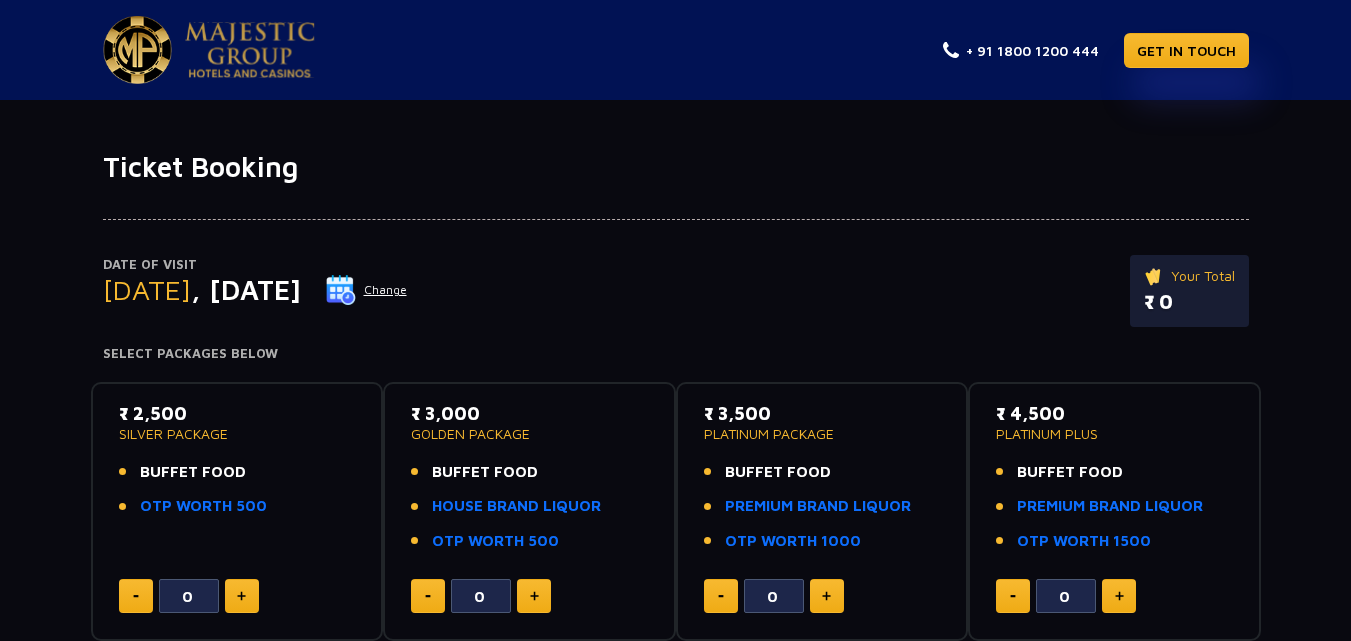 click on "Change" 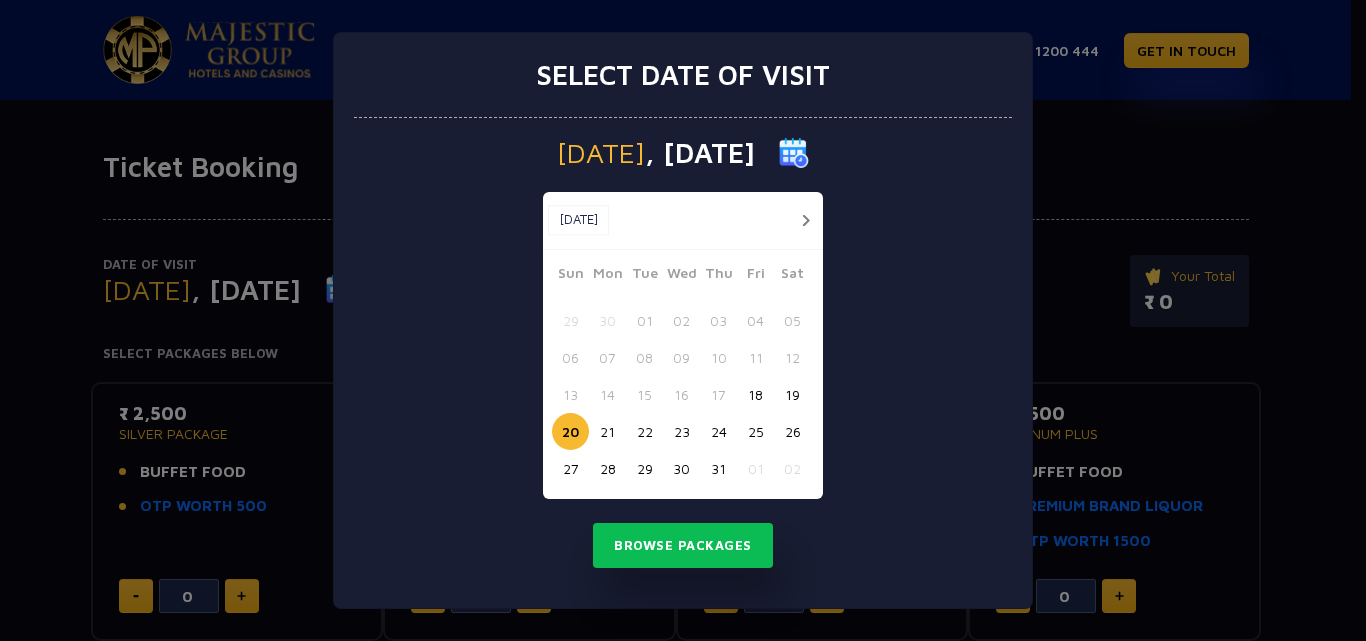 click on "18" at bounding box center (755, 394) 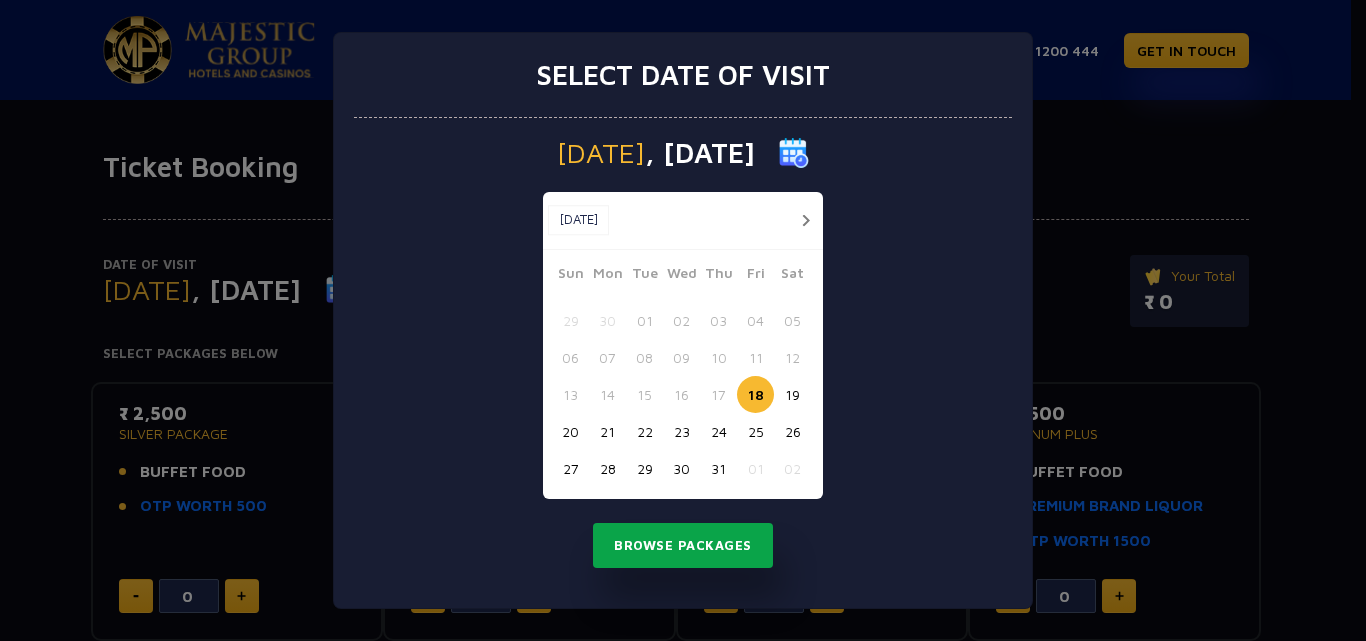 click on "Browse Packages" at bounding box center (683, 546) 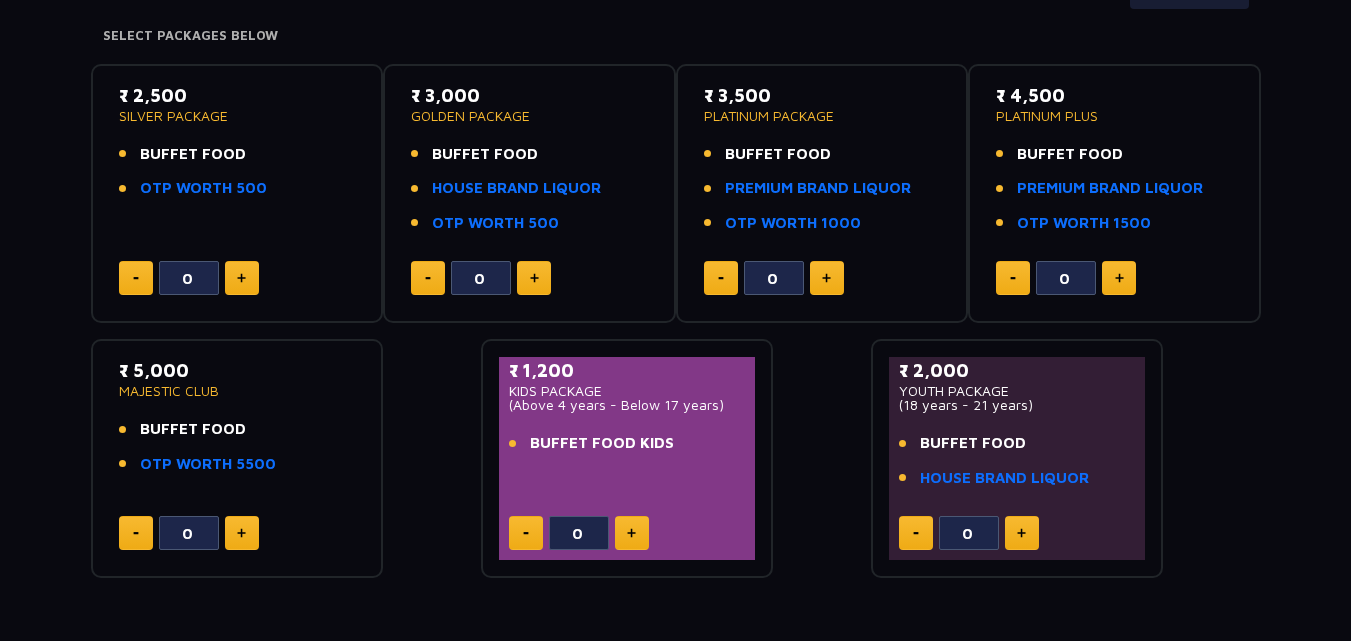 scroll, scrollTop: 321, scrollLeft: 0, axis: vertical 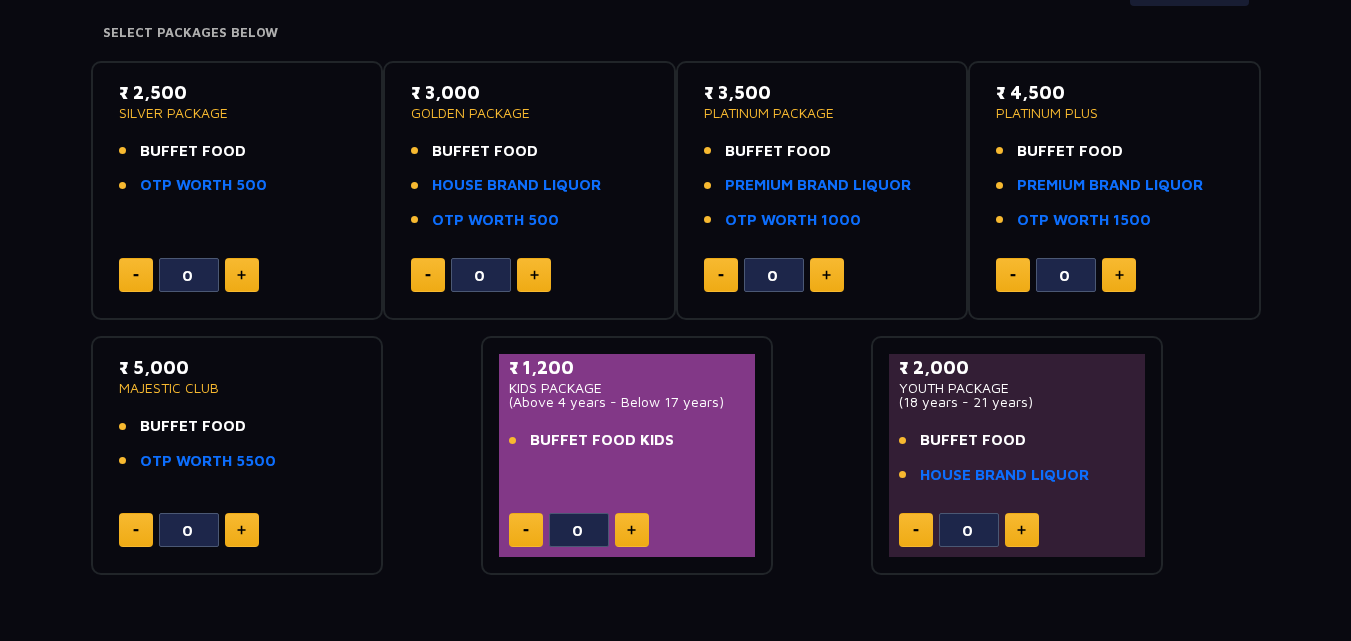 click 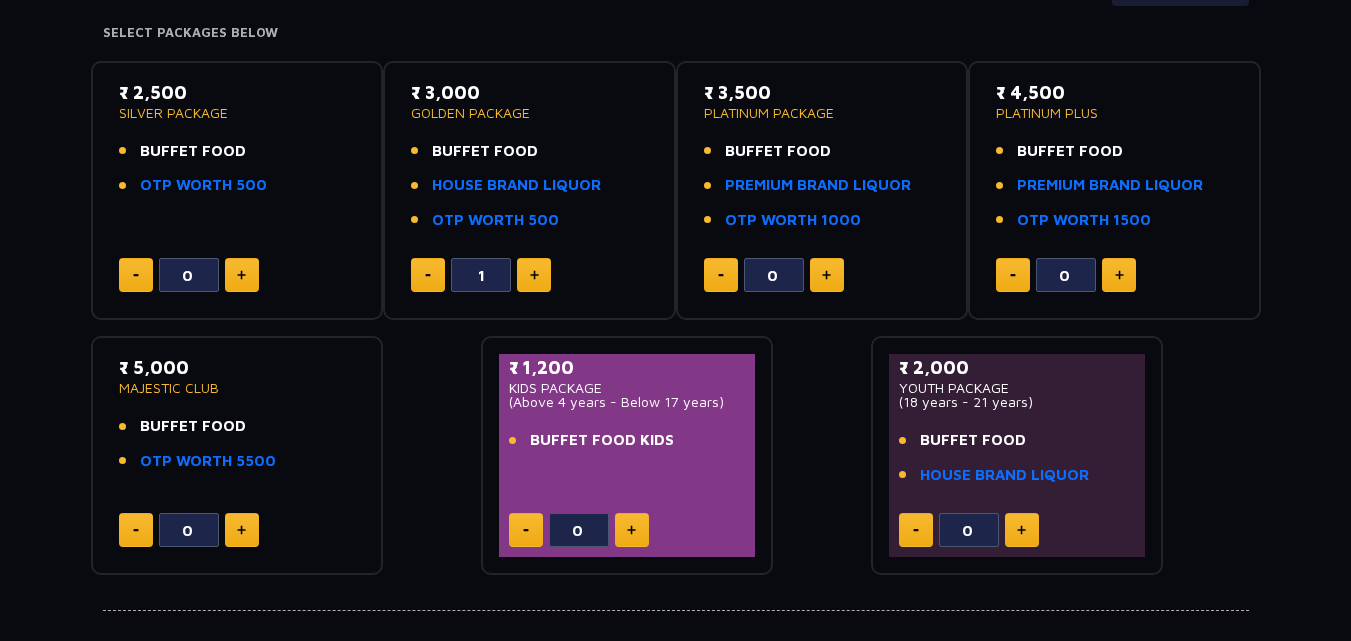 click 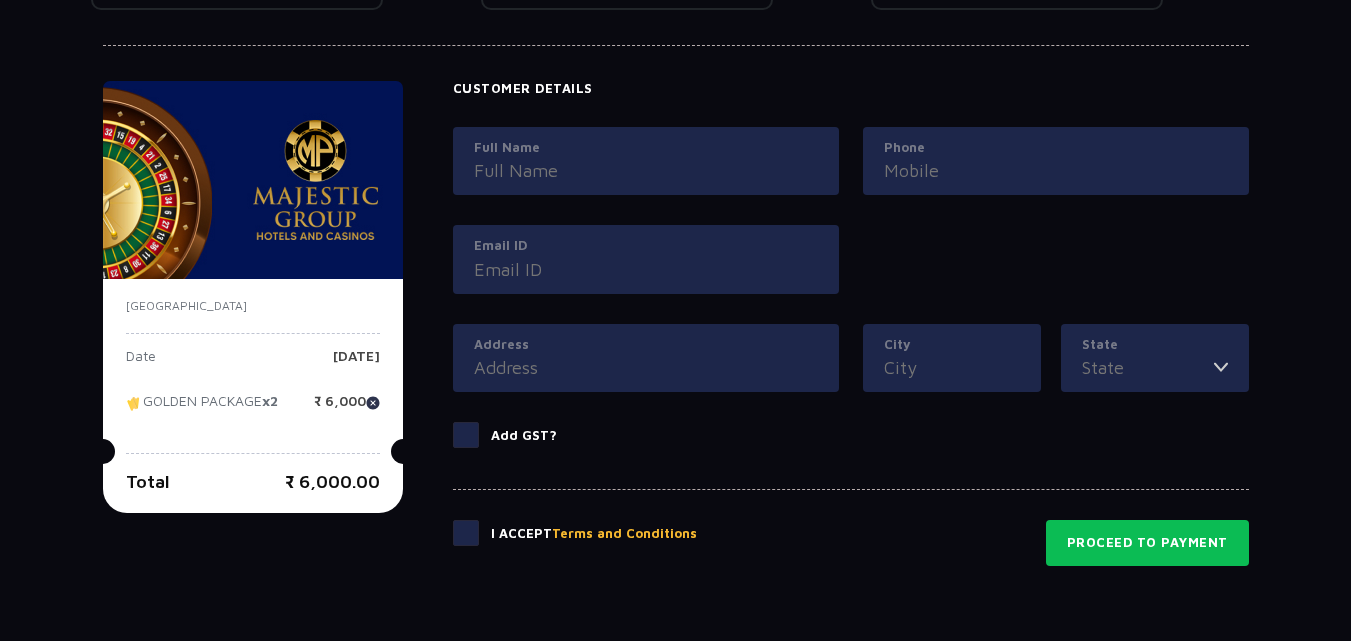 scroll, scrollTop: 892, scrollLeft: 0, axis: vertical 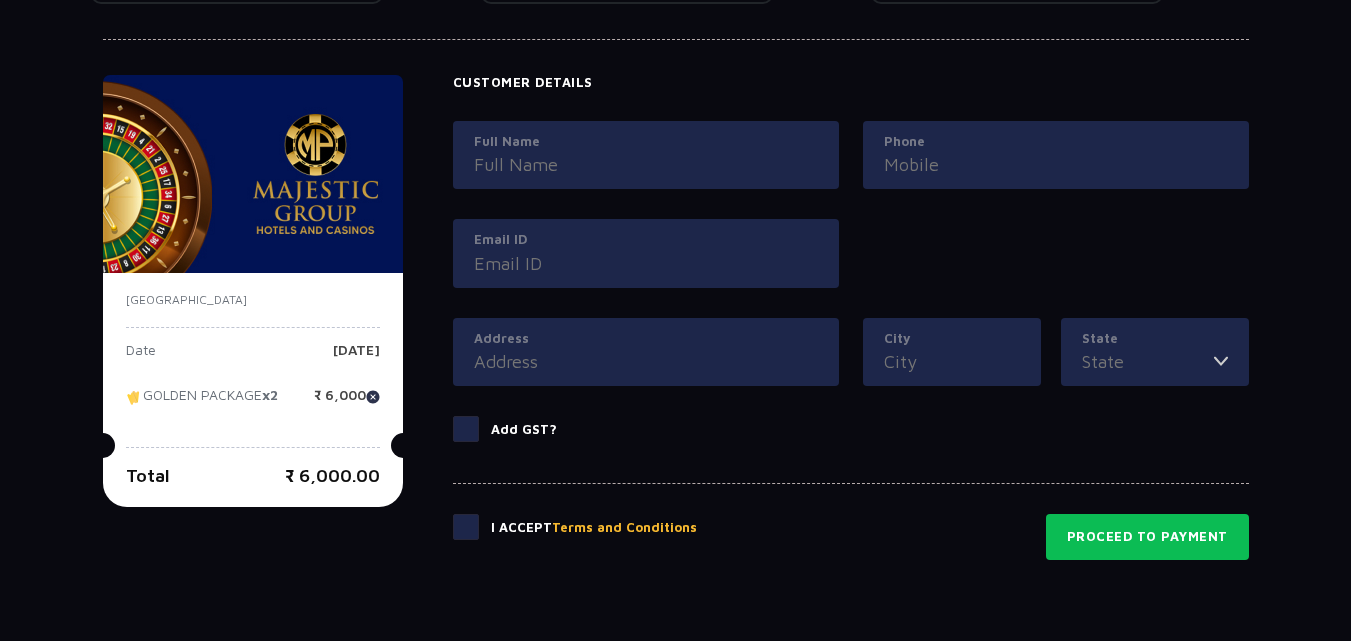 click on "Full Name" at bounding box center [646, 164] 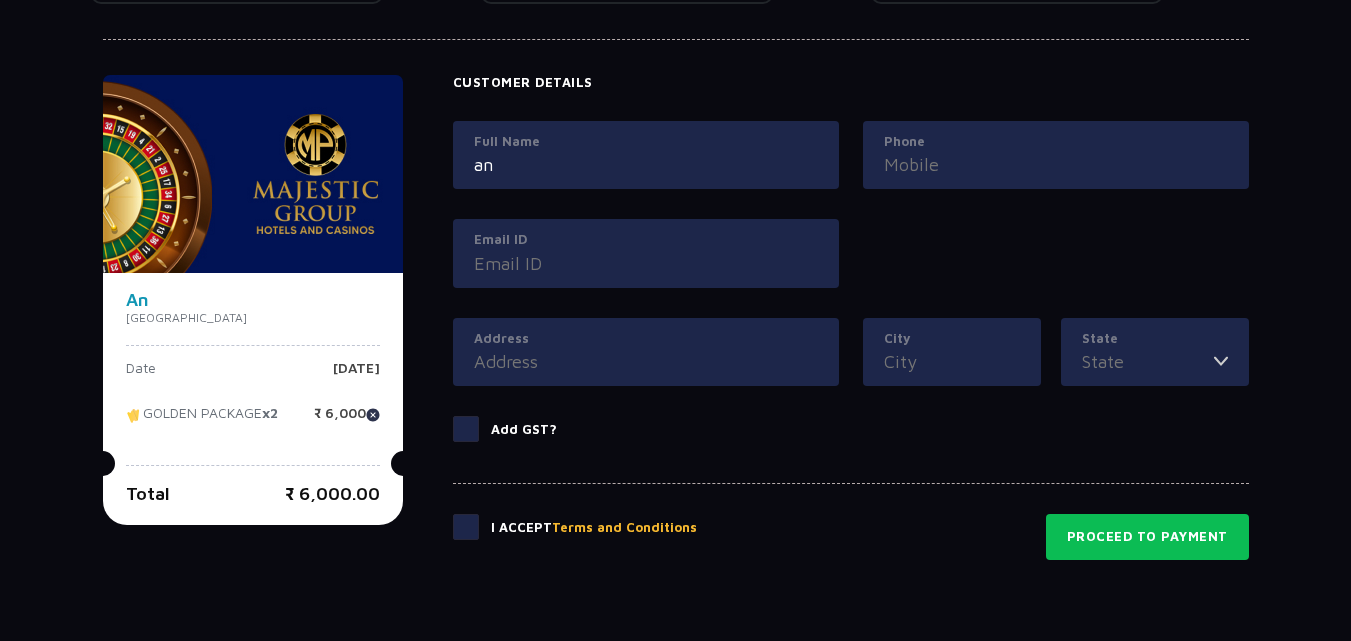 type on "a" 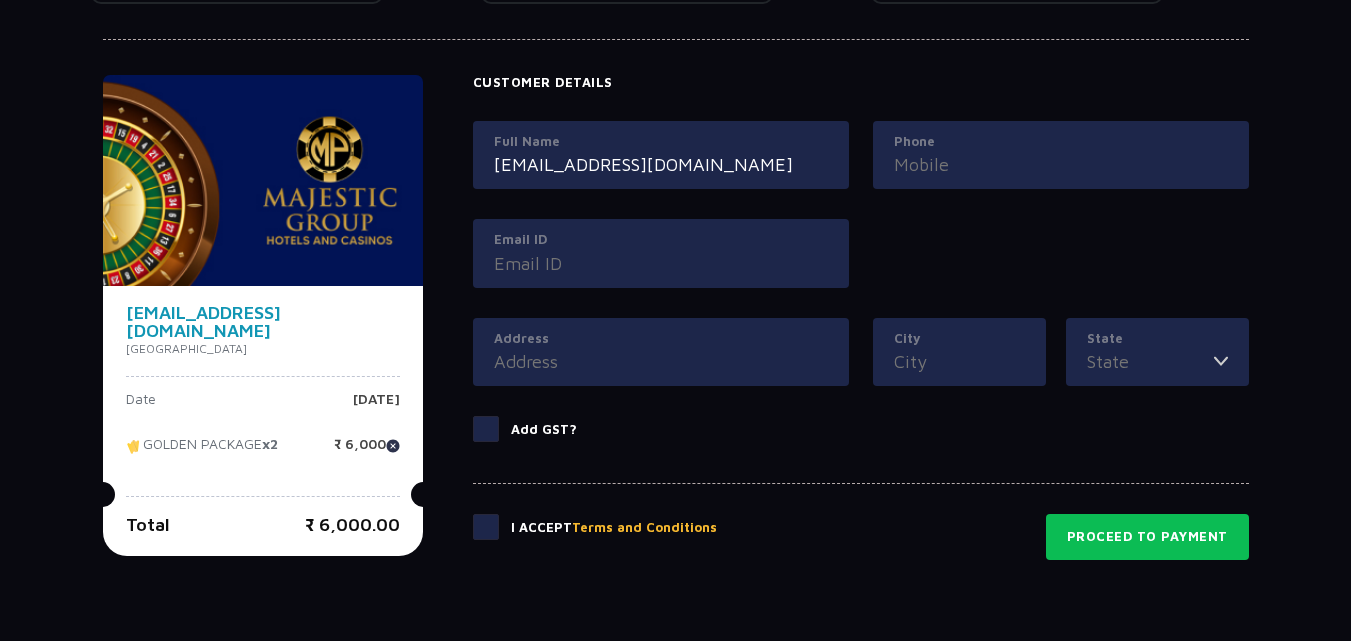 type on "[EMAIL_ADDRESS][DOMAIN_NAME]" 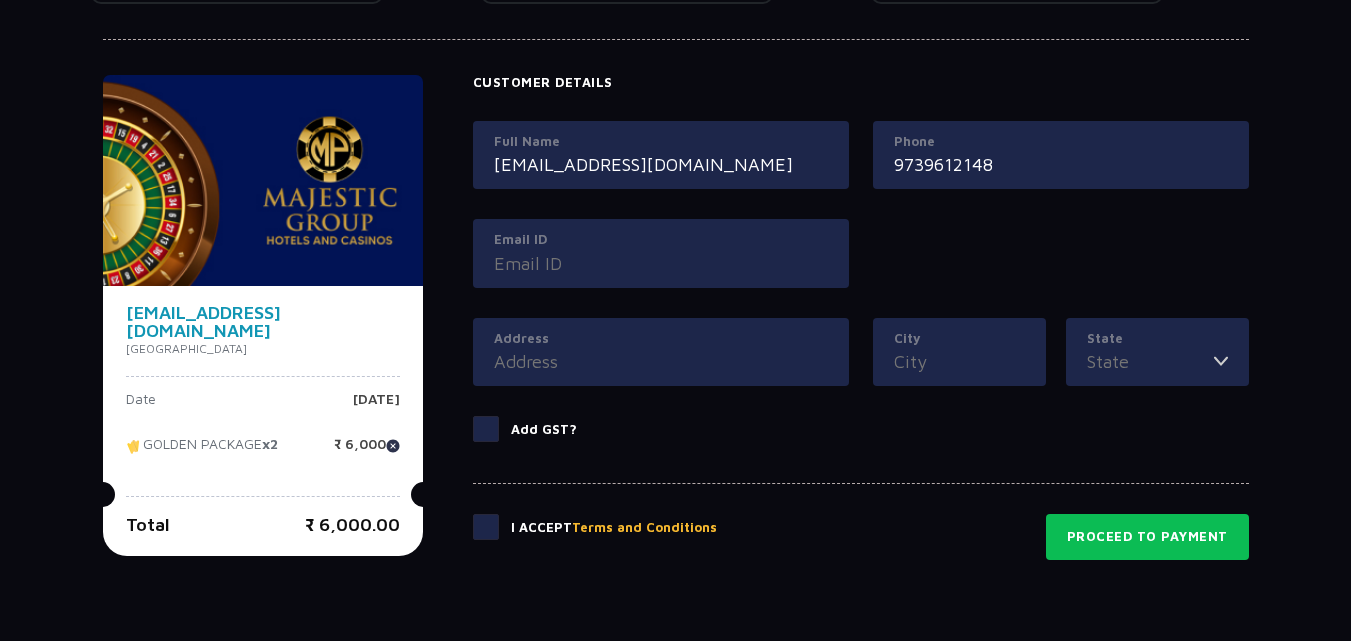 type on "9739612148" 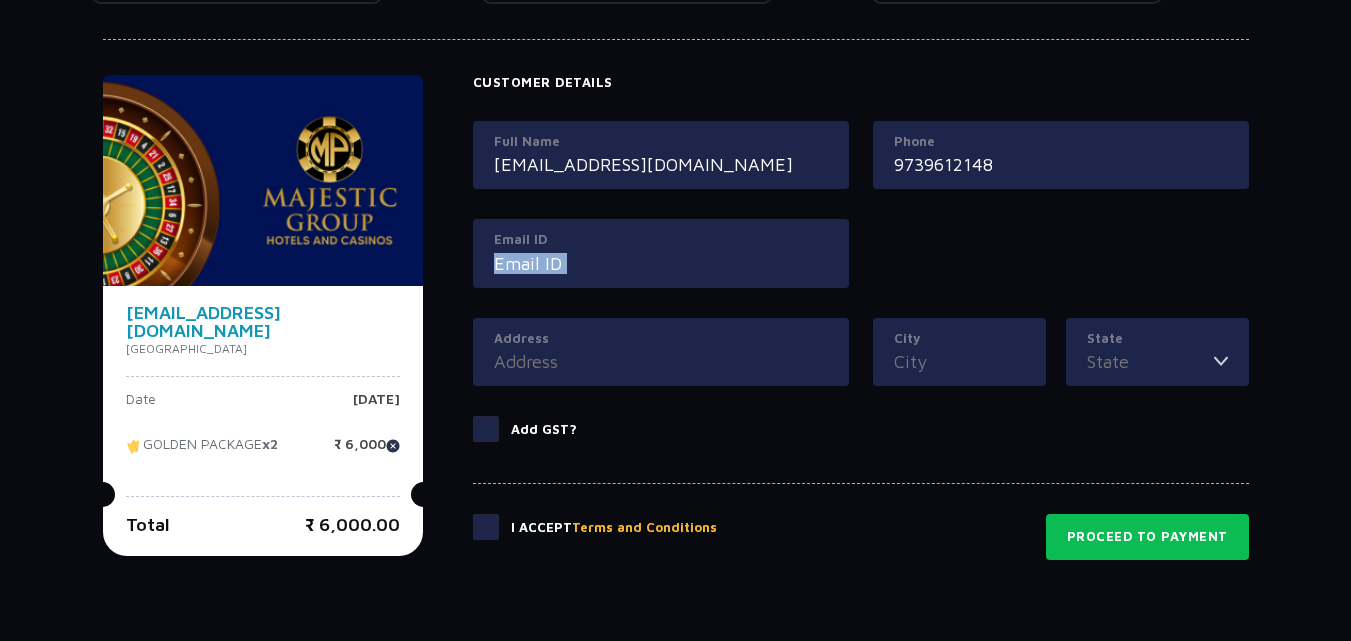 click on "Email ID" at bounding box center [661, 253] 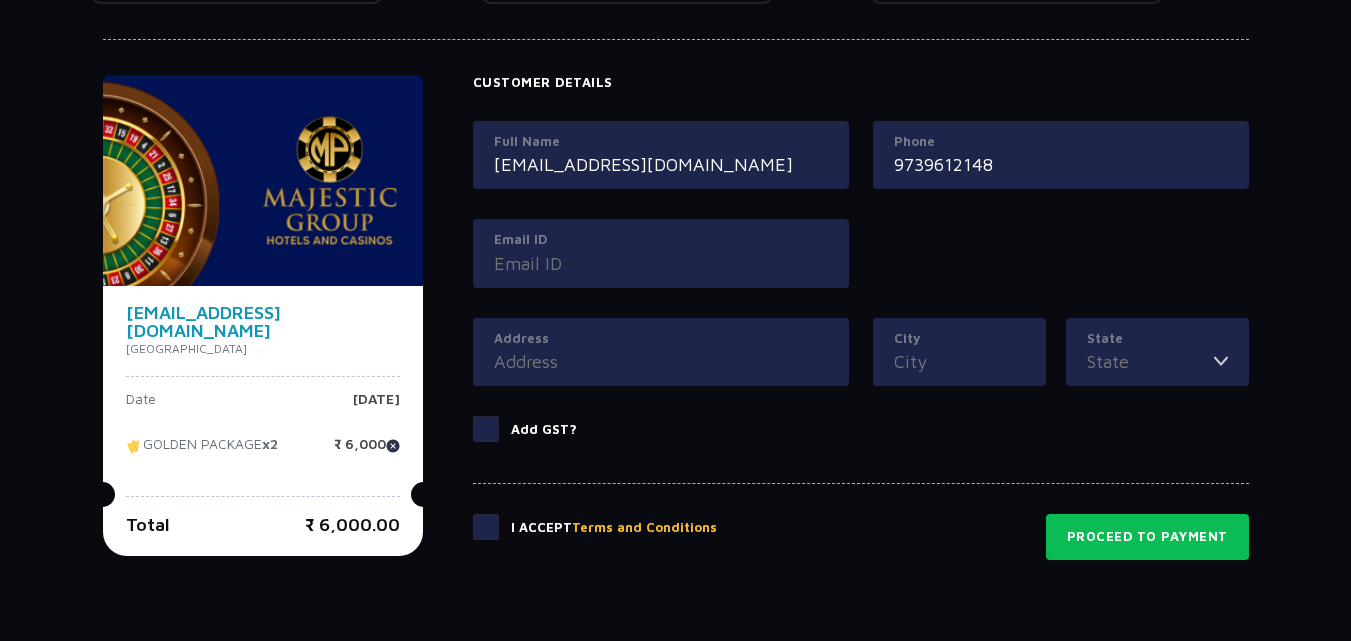 click on "Email ID" at bounding box center (661, 263) 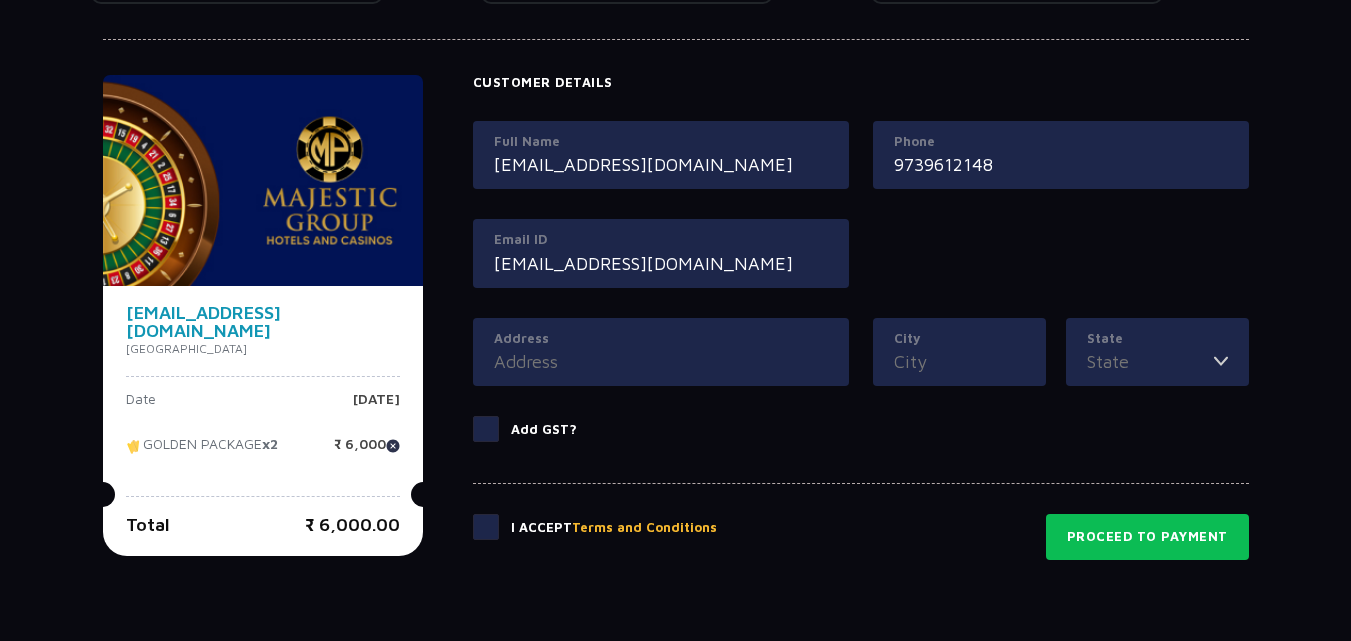 type on "[EMAIL_ADDRESS][DOMAIN_NAME]" 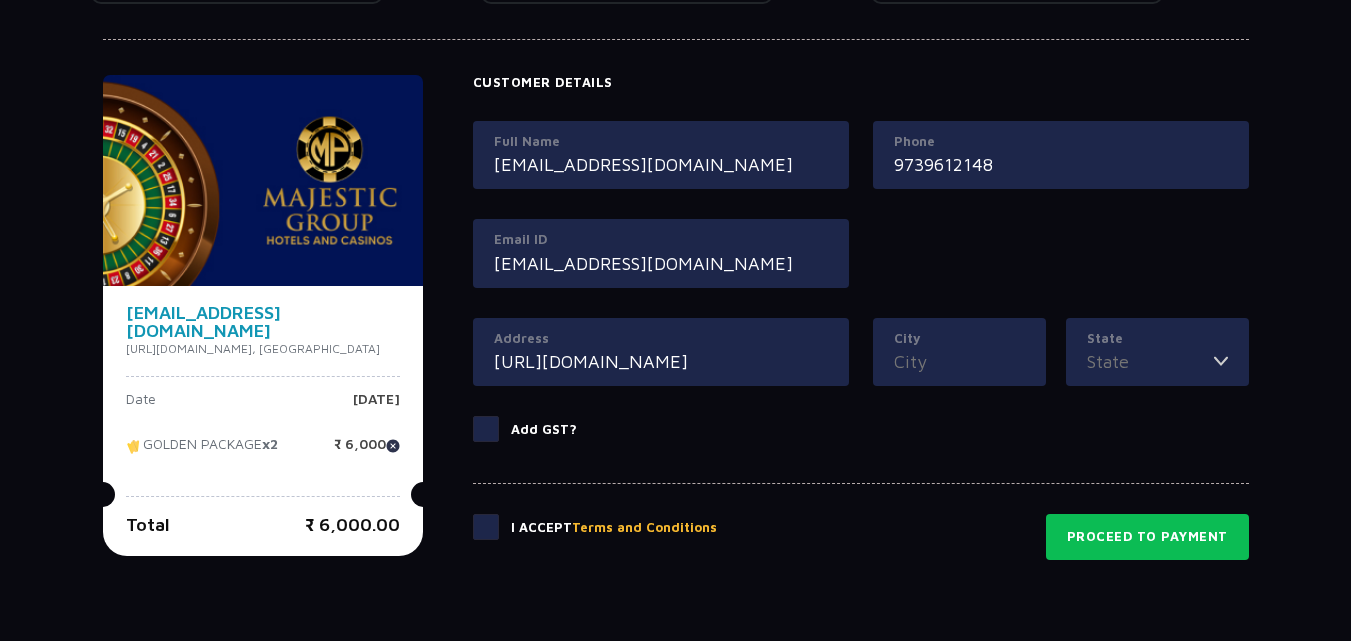 type on "[URL][DOMAIN_NAME]" 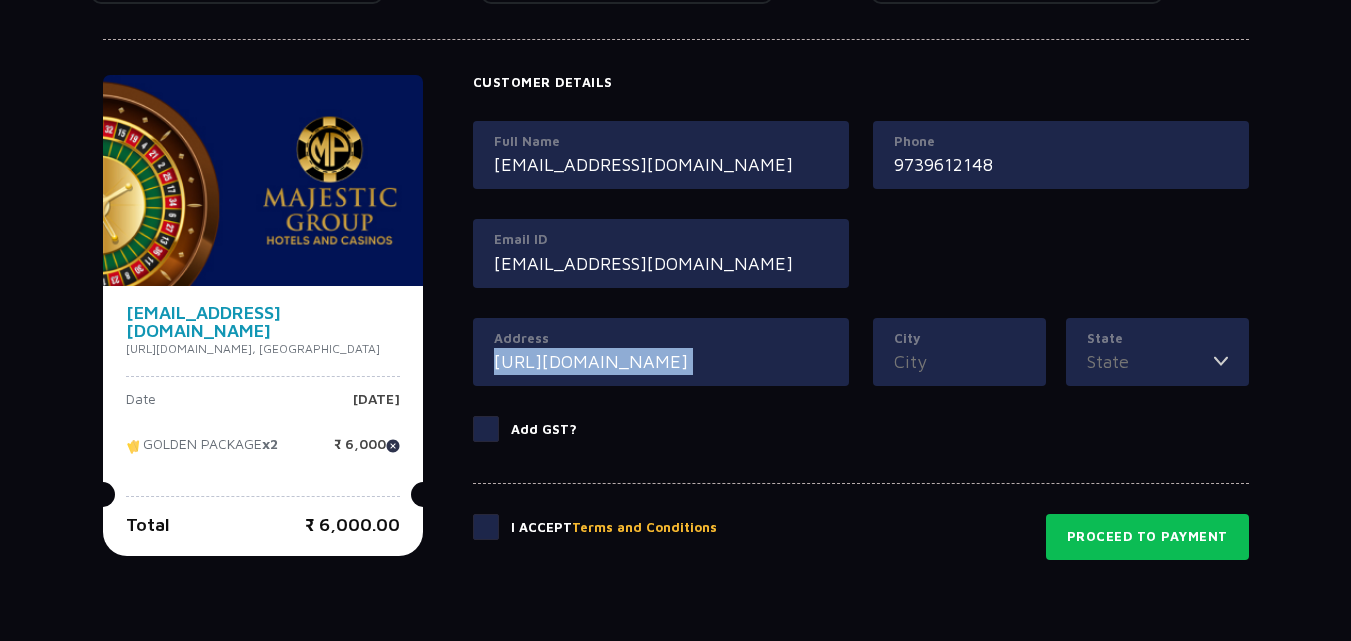 click on "Address [URL][DOMAIN_NAME]" at bounding box center (661, 352) 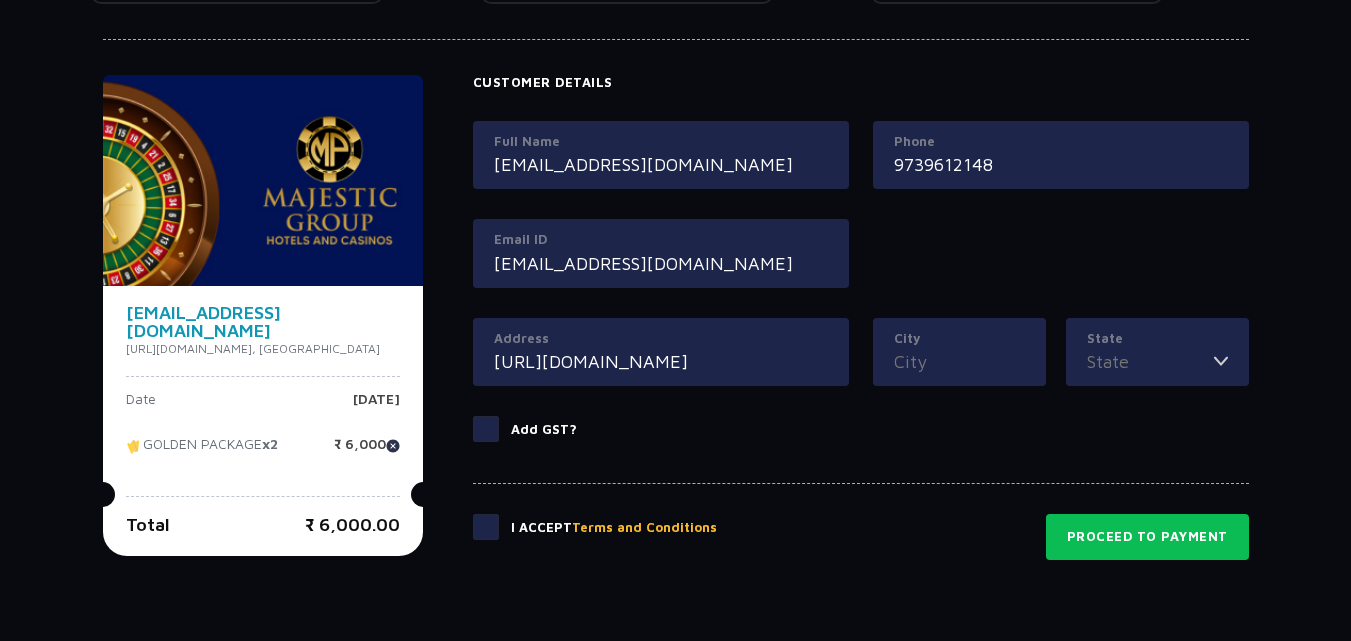 click on "[EMAIL_ADDRESS][DOMAIN_NAME]" at bounding box center (661, 263) 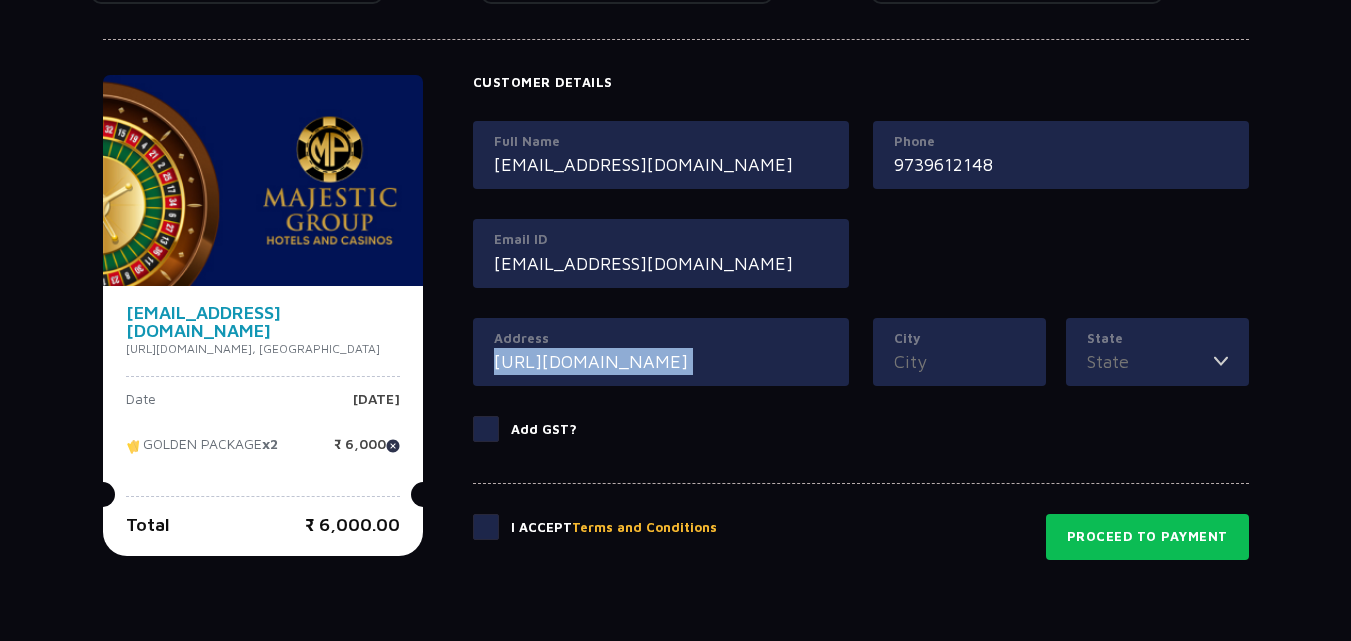 click on "Address [URL][DOMAIN_NAME]" at bounding box center [661, 352] 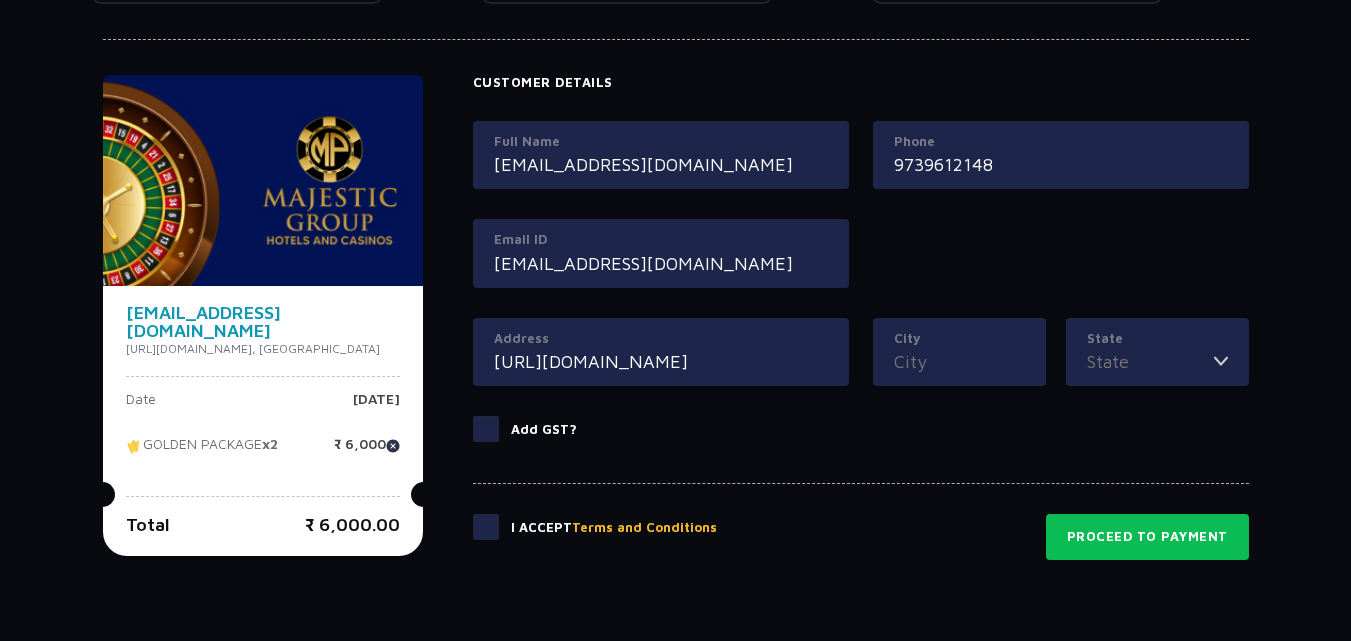 click on "City" at bounding box center (959, 361) 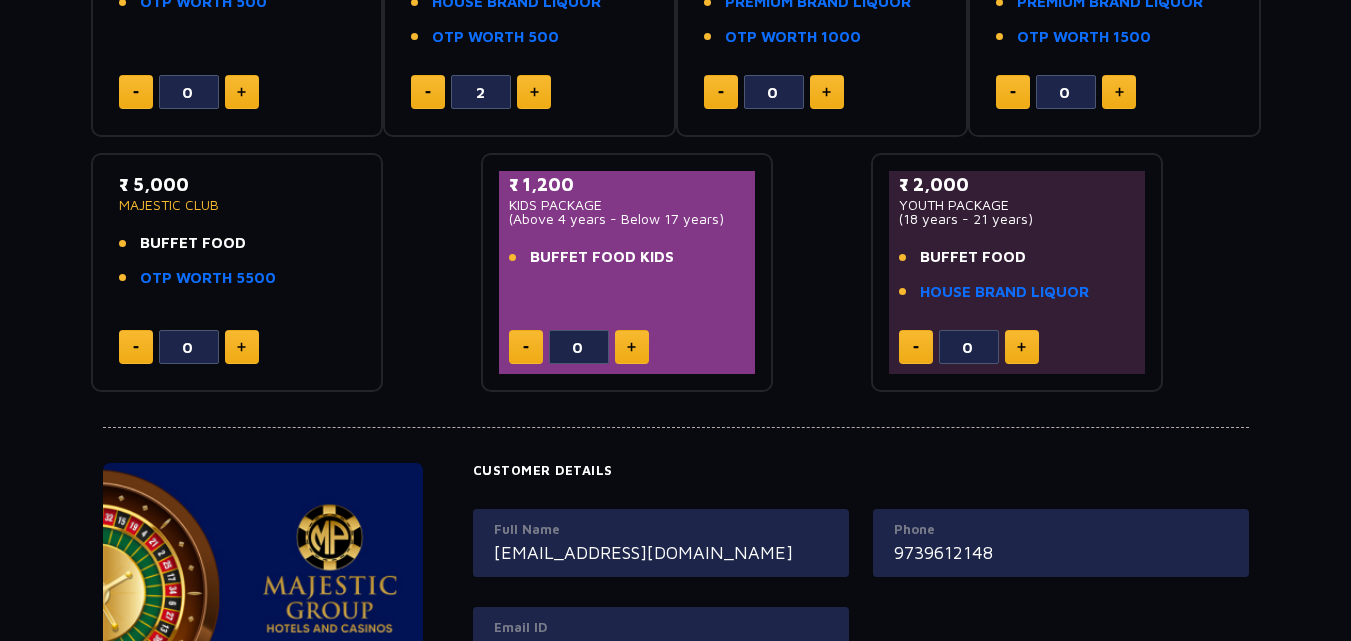 scroll, scrollTop: 492, scrollLeft: 0, axis: vertical 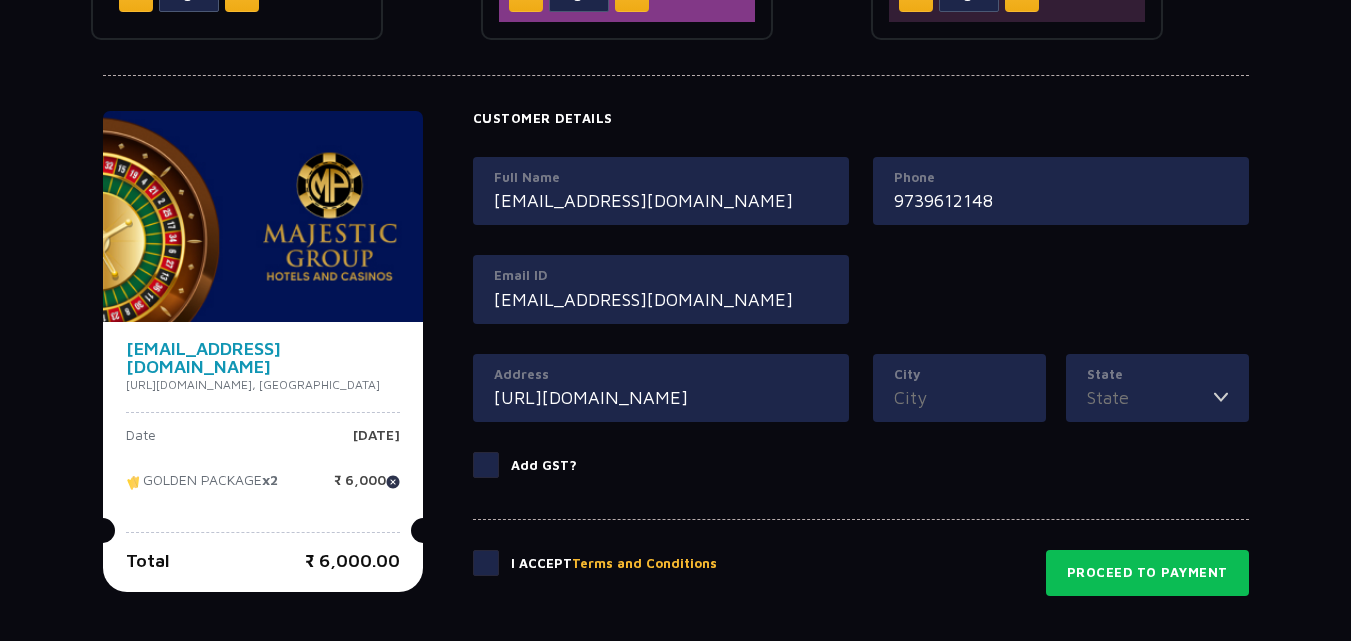 click on "City" at bounding box center (959, 397) 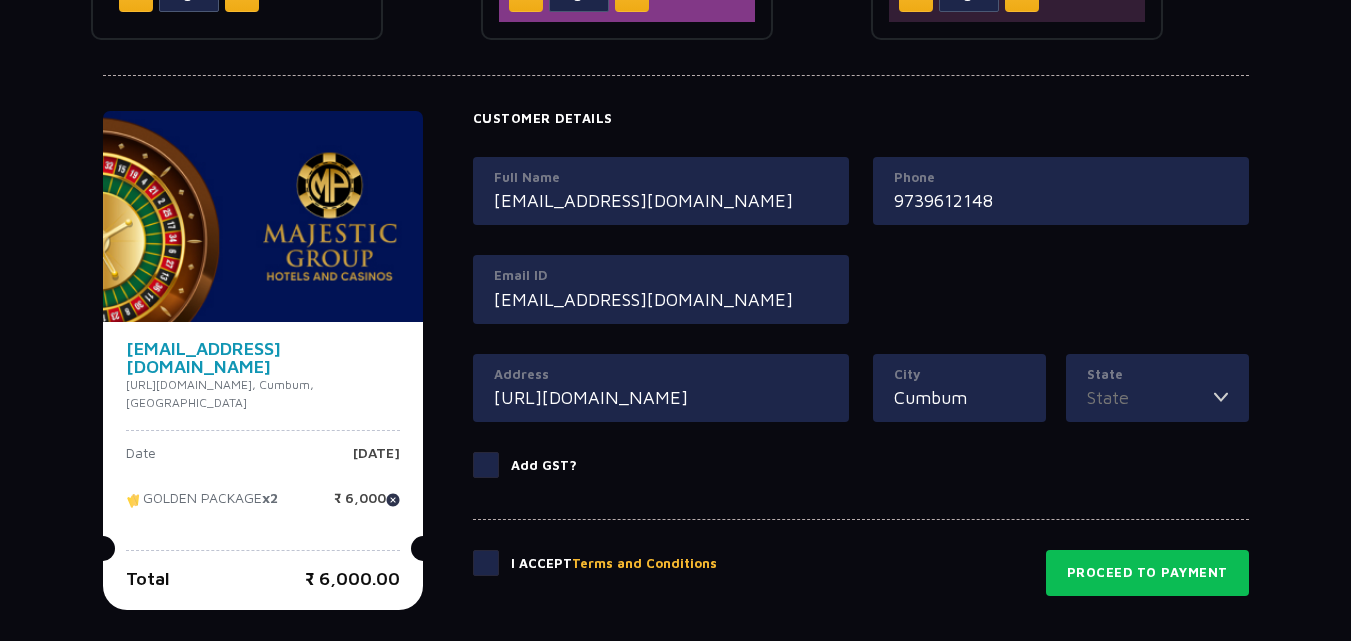 type on "Cumbum" 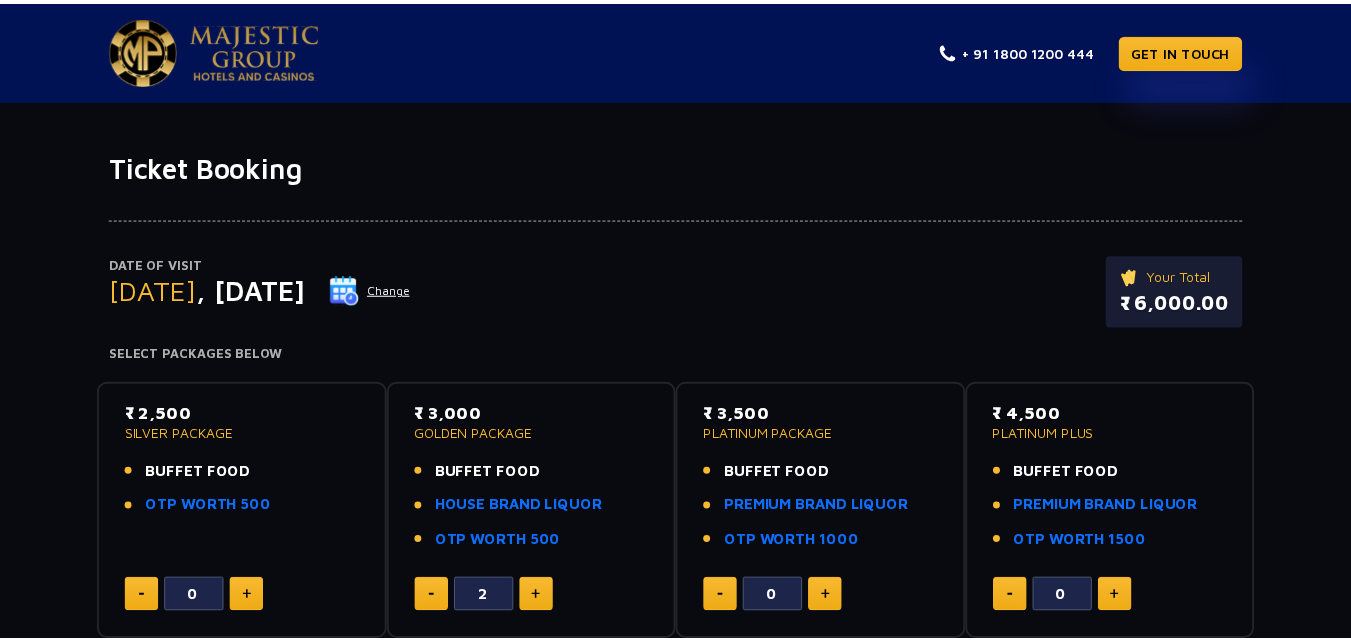 scroll, scrollTop: 0, scrollLeft: 0, axis: both 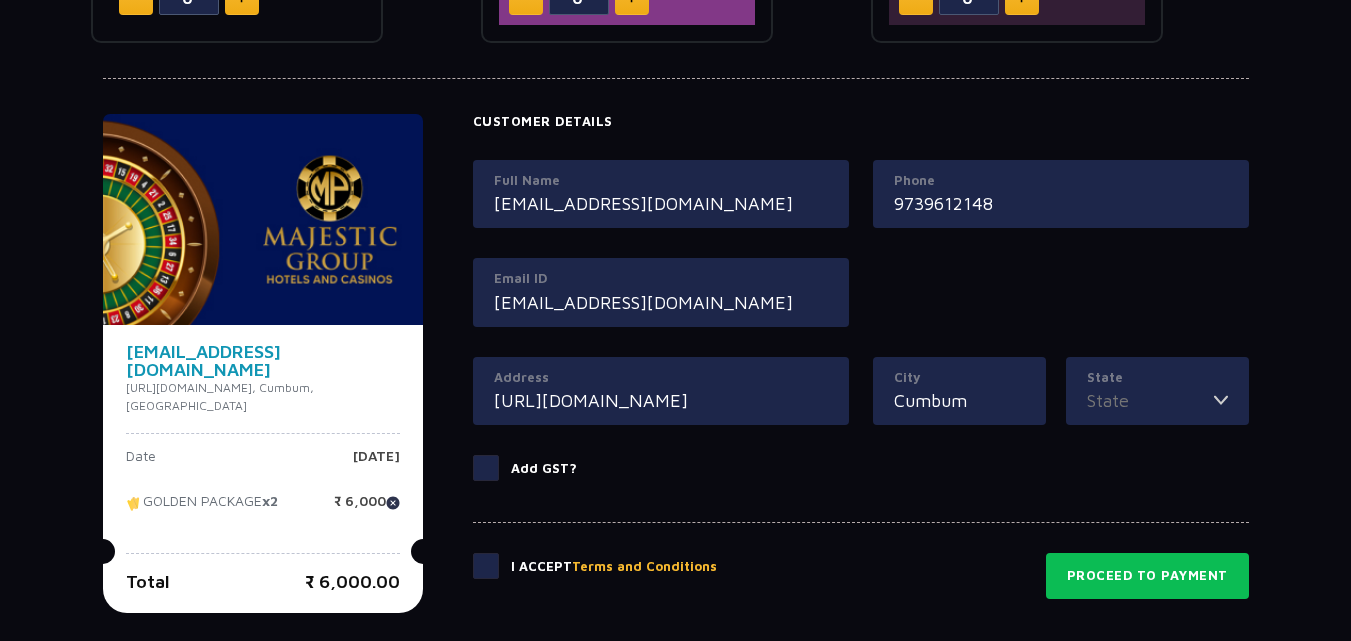 click on "[EMAIL_ADDRESS][DOMAIN_NAME]" at bounding box center [661, 203] 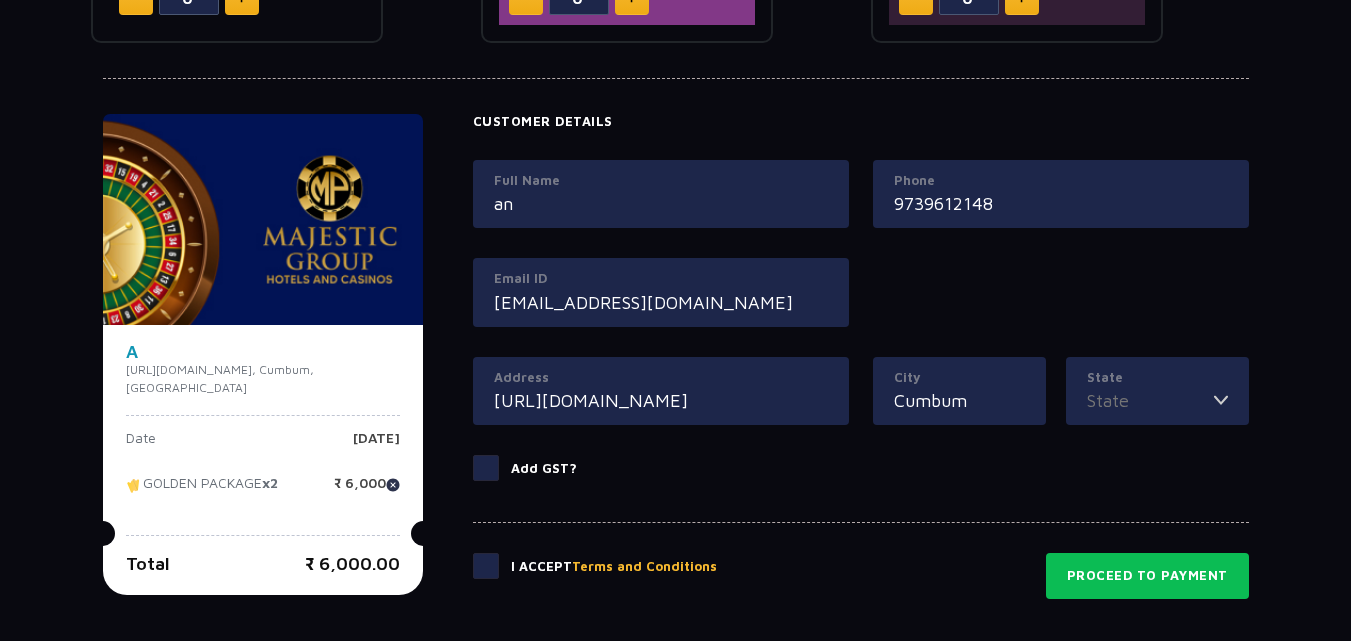 type on "a" 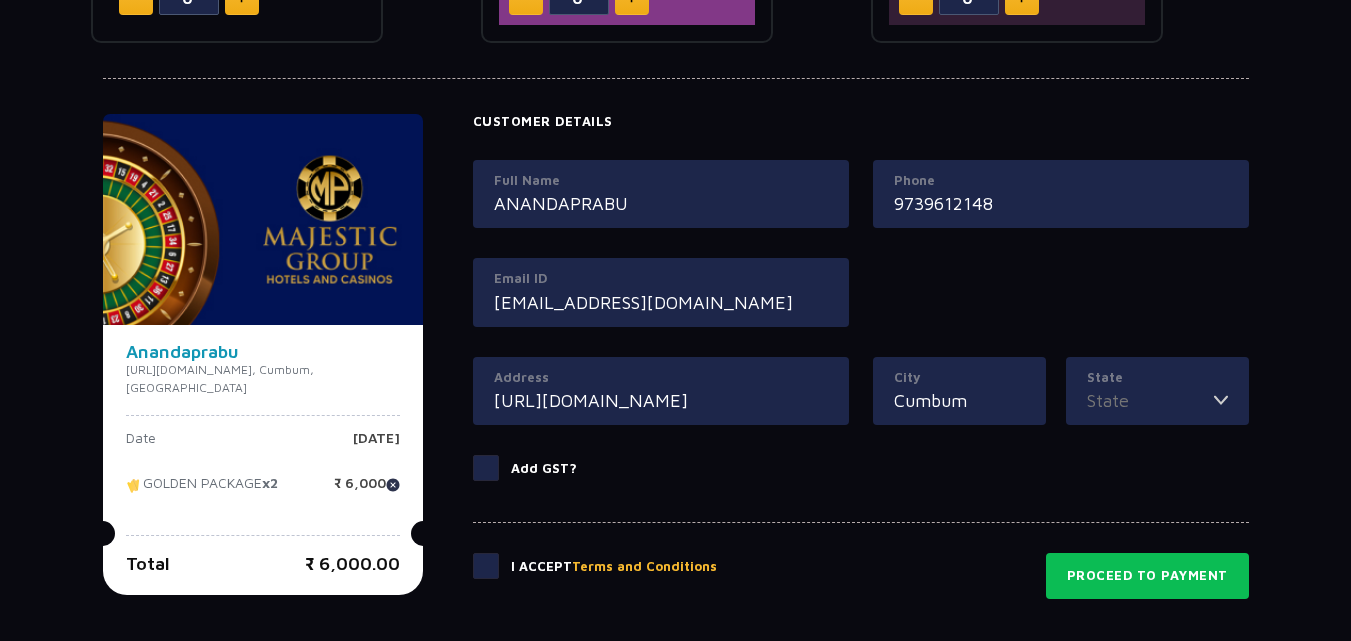 type on "ANANDAPRABU" 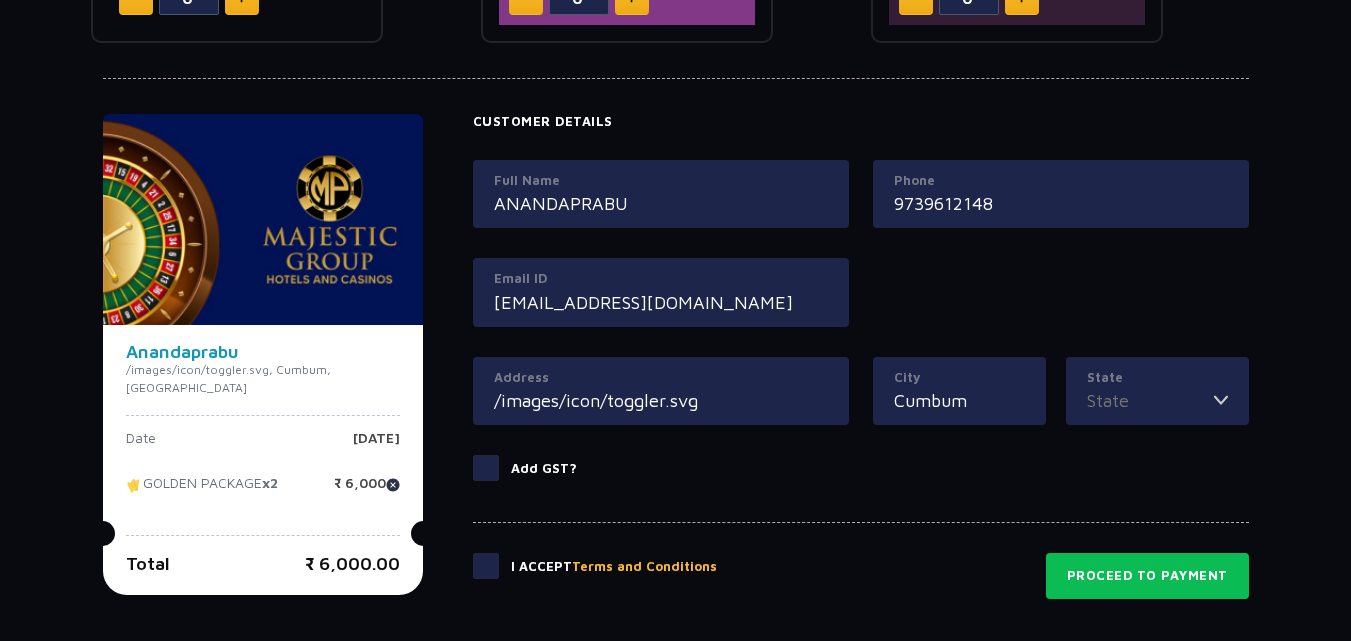 click on "/images/icon/toggler.svg" at bounding box center [661, 400] 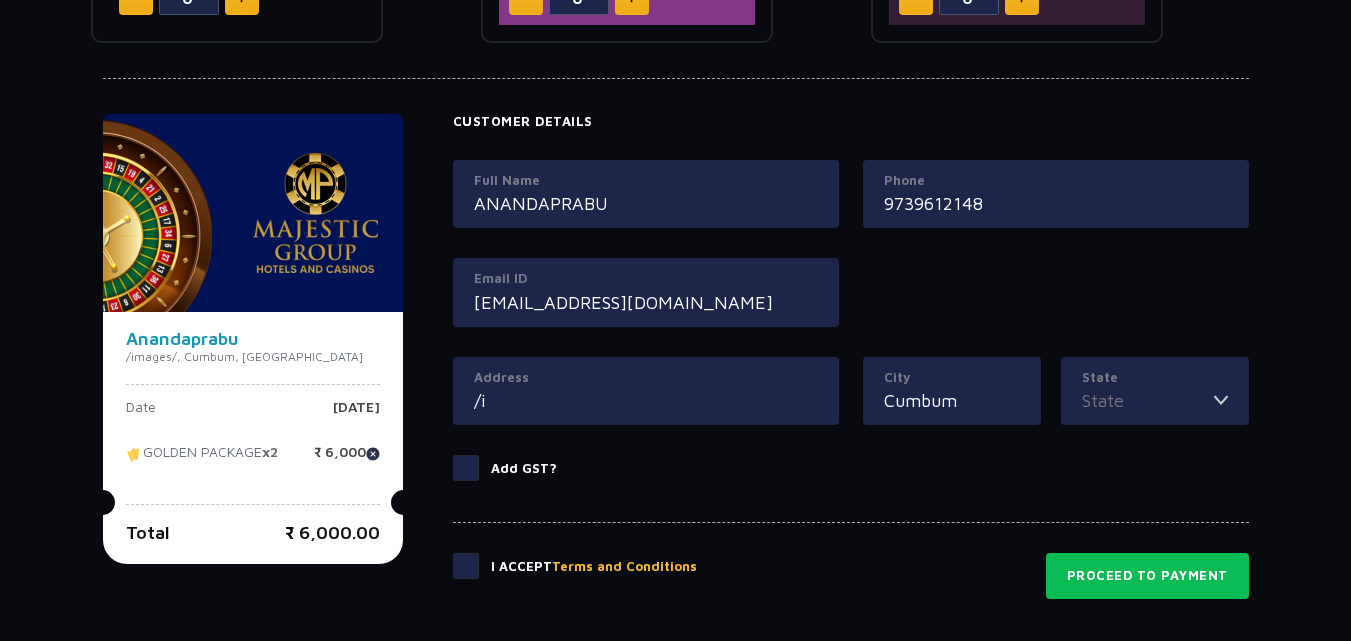 type on "/" 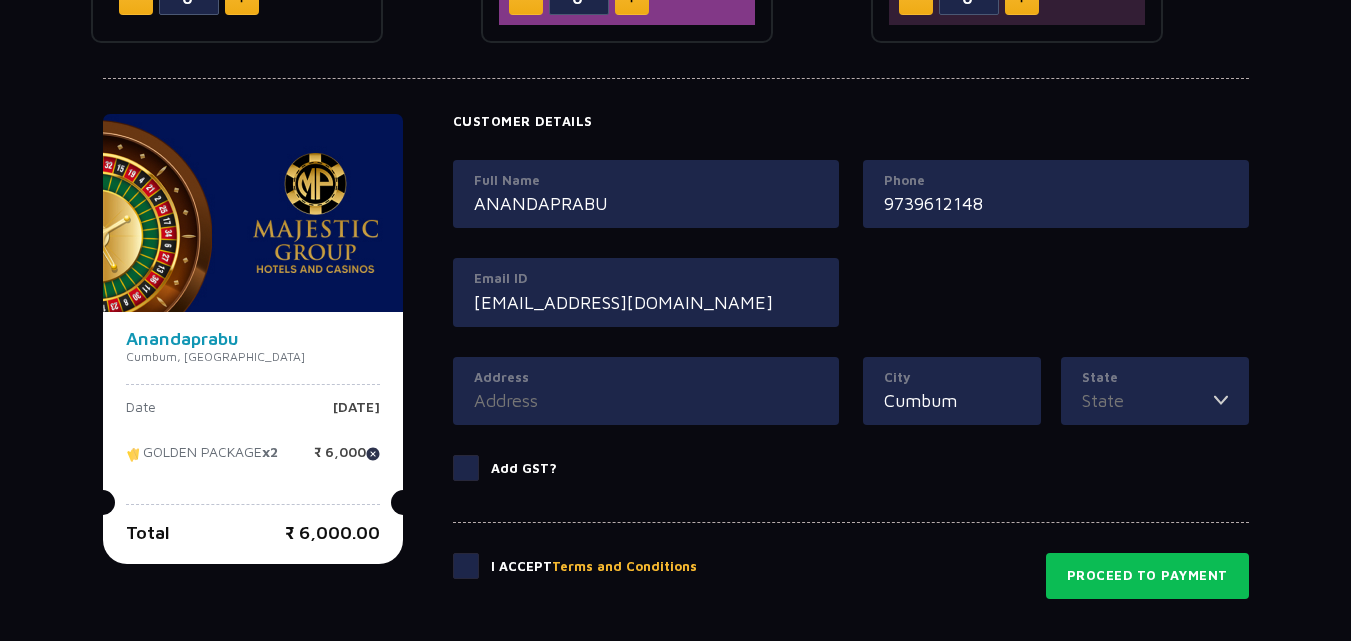 click on "Address" at bounding box center (646, 400) 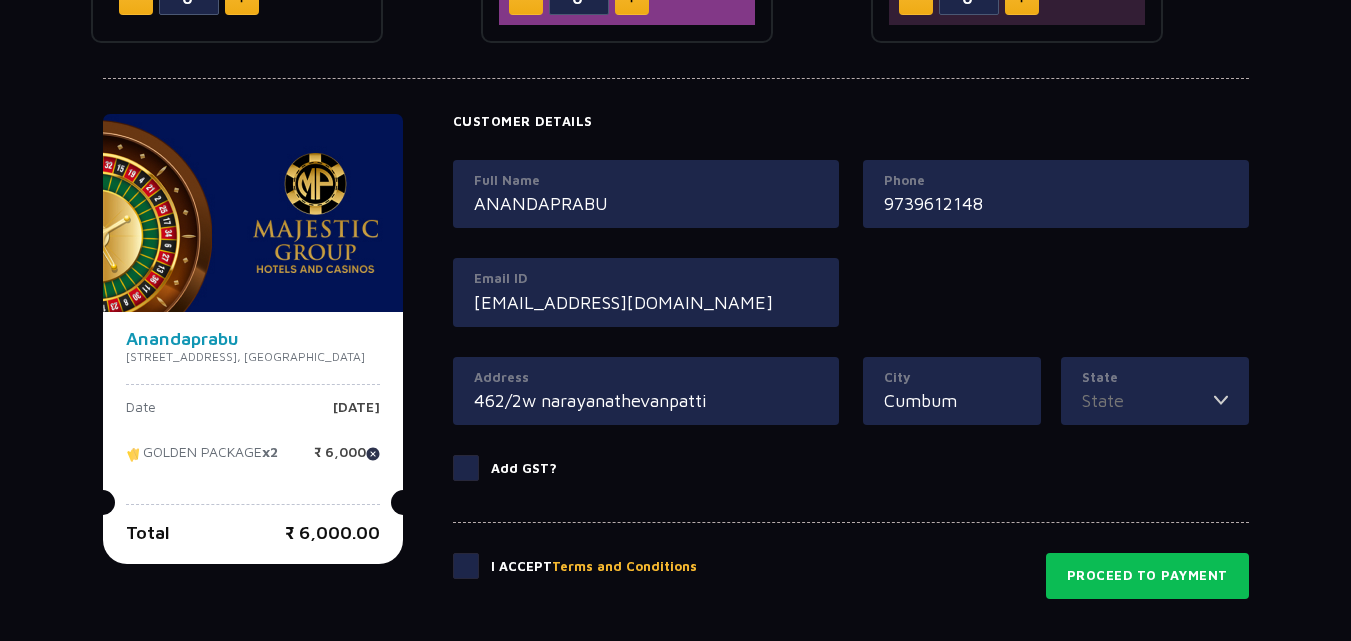 click on "Terms and Conditions" at bounding box center (624, 567) 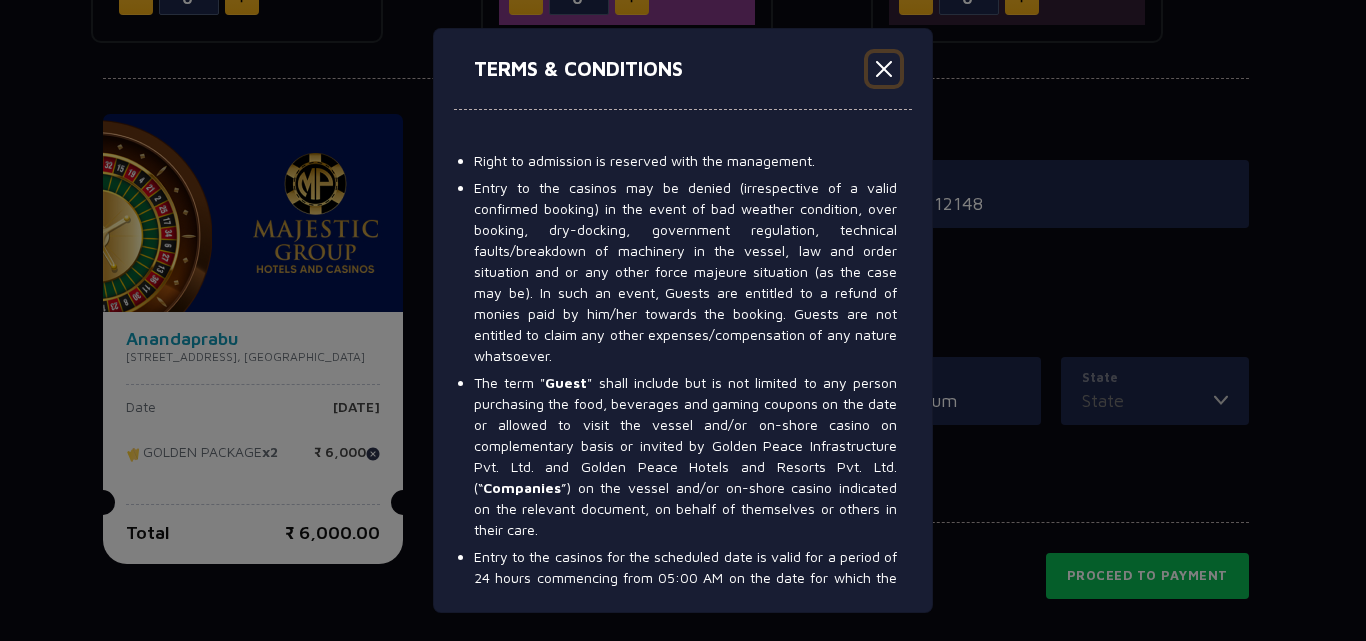 click at bounding box center [884, 69] 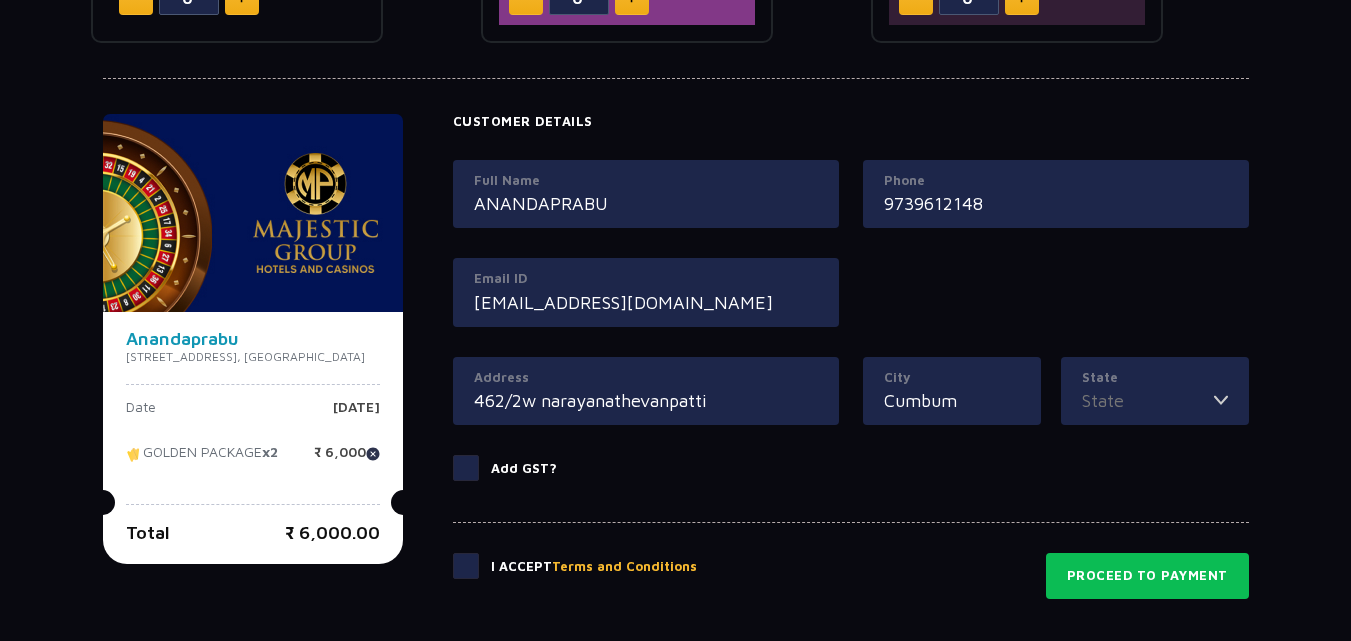 click on "462/2w narayanathevanpatti" at bounding box center [646, 400] 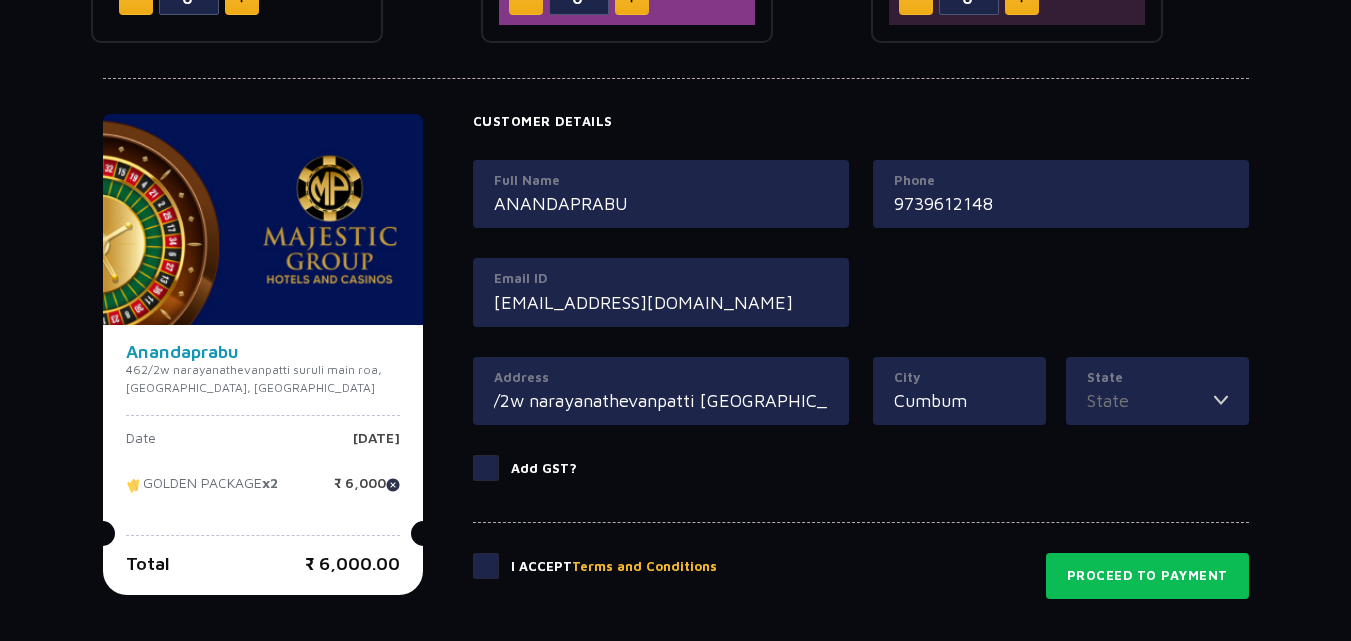 scroll, scrollTop: 0, scrollLeft: 42, axis: horizontal 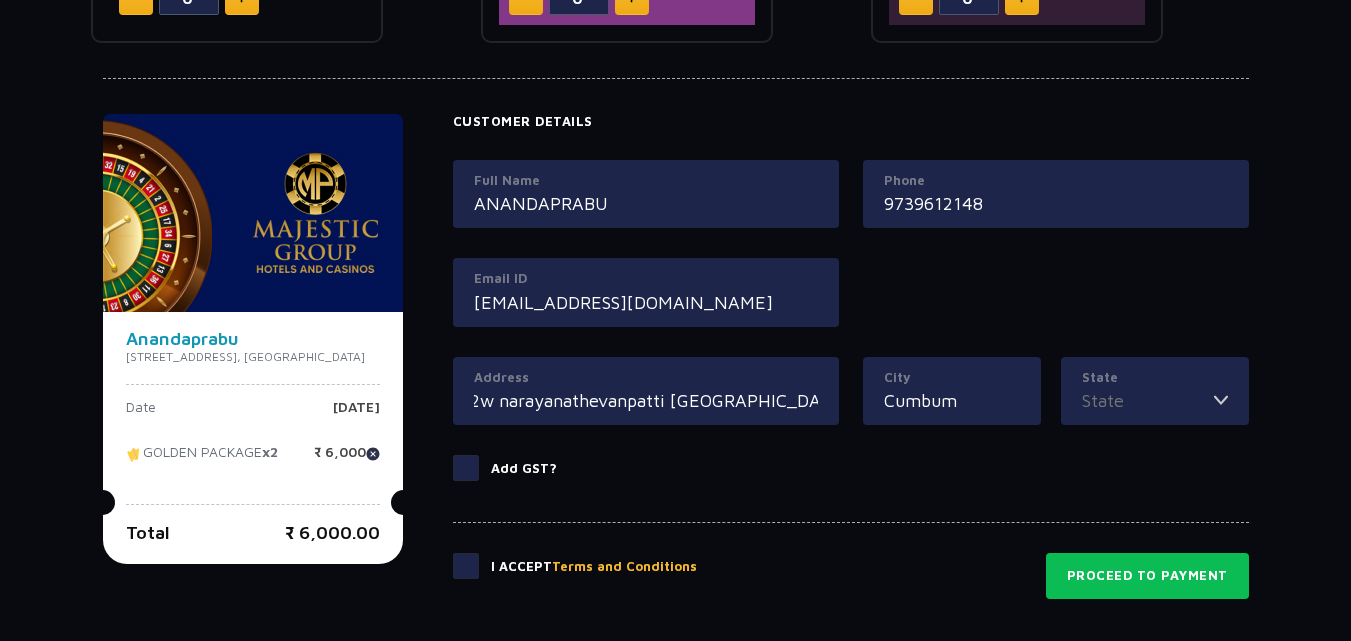 type on "462/2w narayanathevanpatti suruli main road" 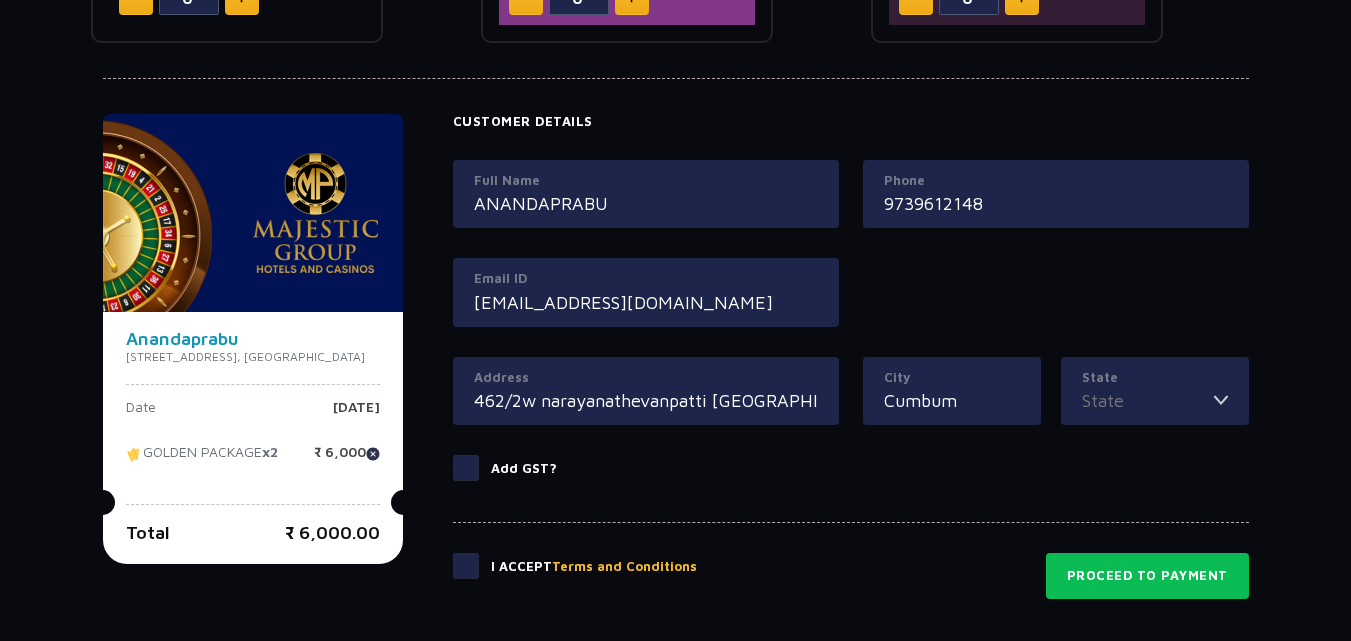 click on "Cumbum" at bounding box center (952, 400) 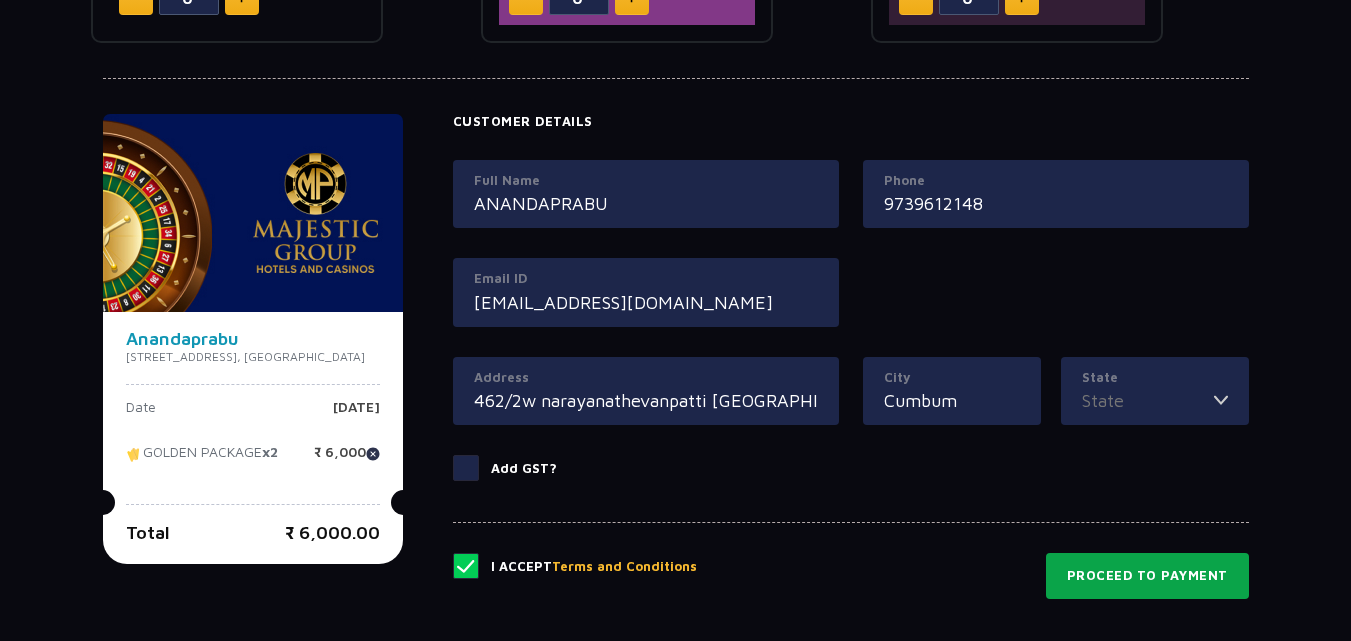 click on "Proceed to Payment" 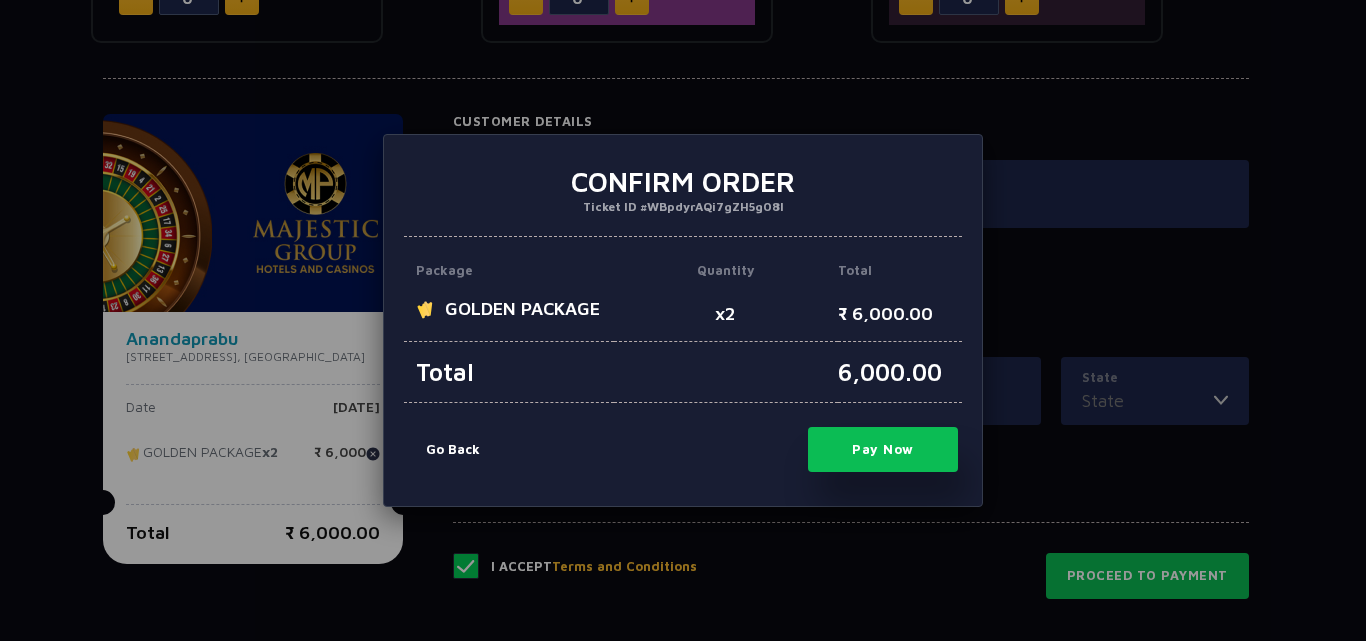 click on "Pay Now" at bounding box center (883, 449) 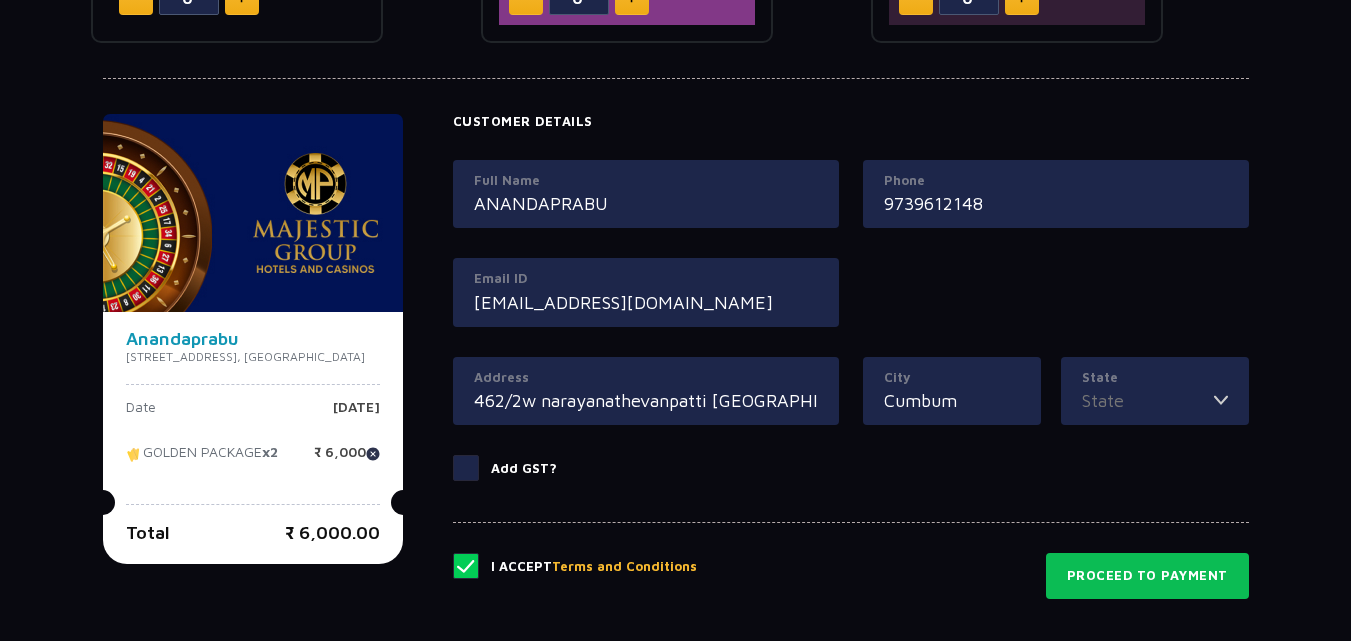 click at bounding box center [1221, 400] 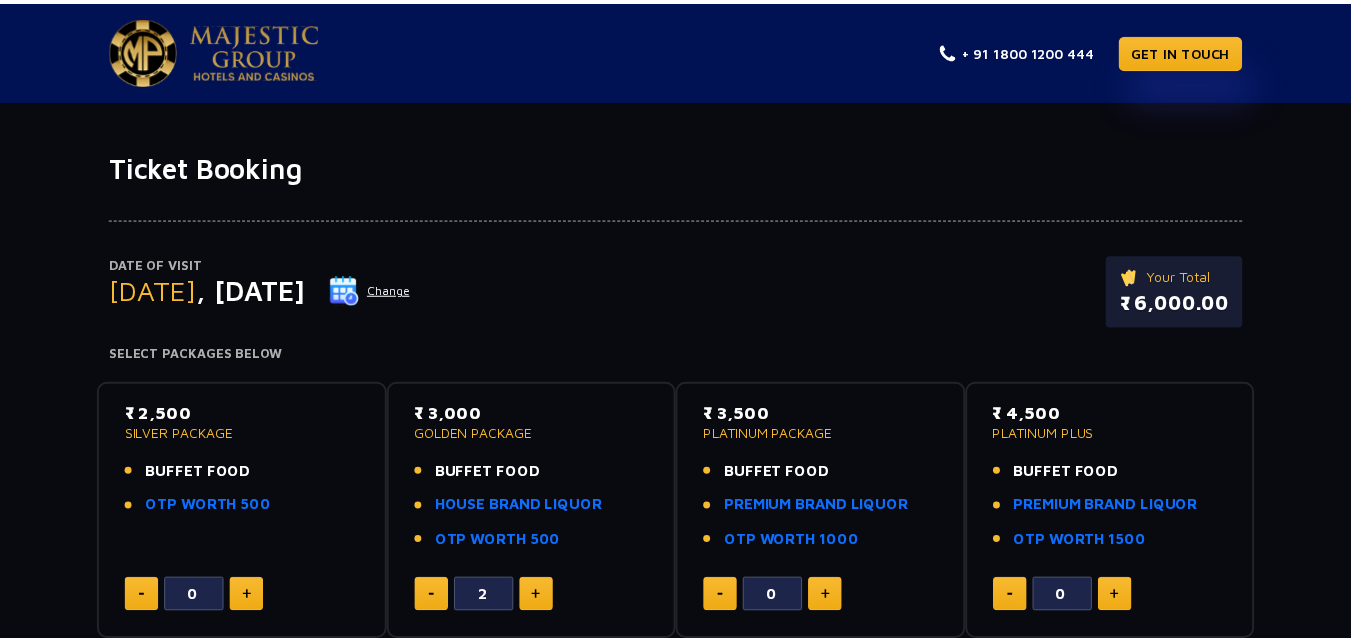 scroll, scrollTop: 0, scrollLeft: 0, axis: both 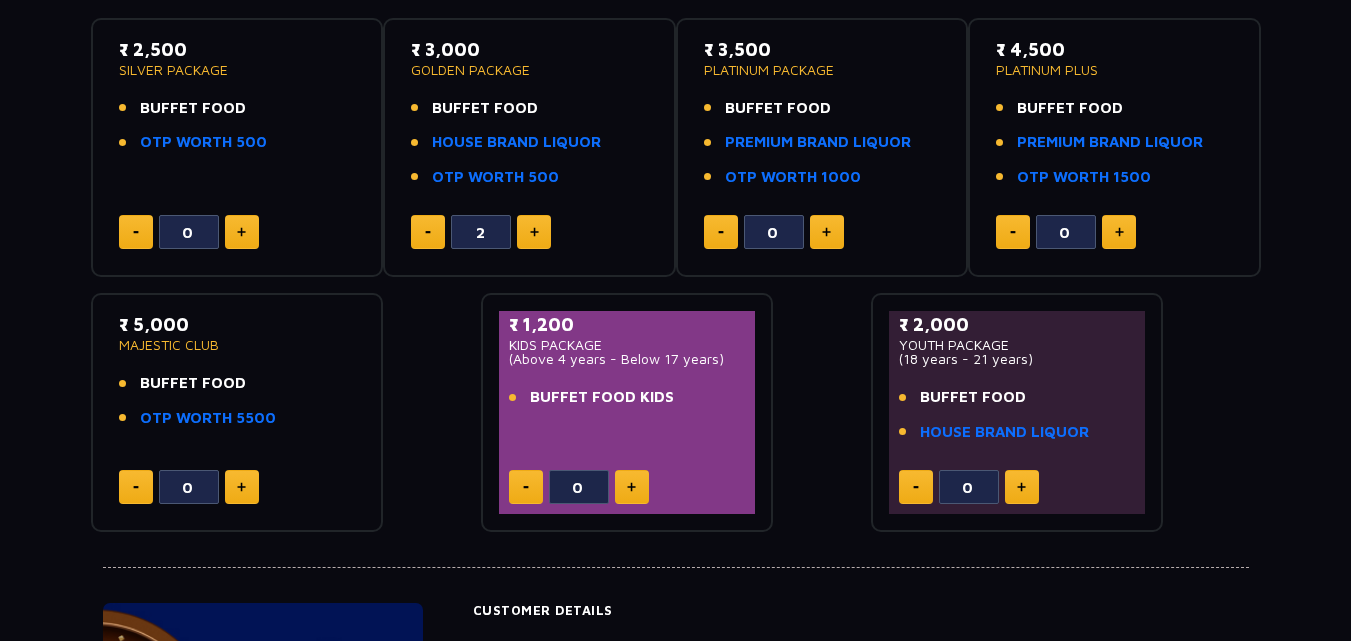 click 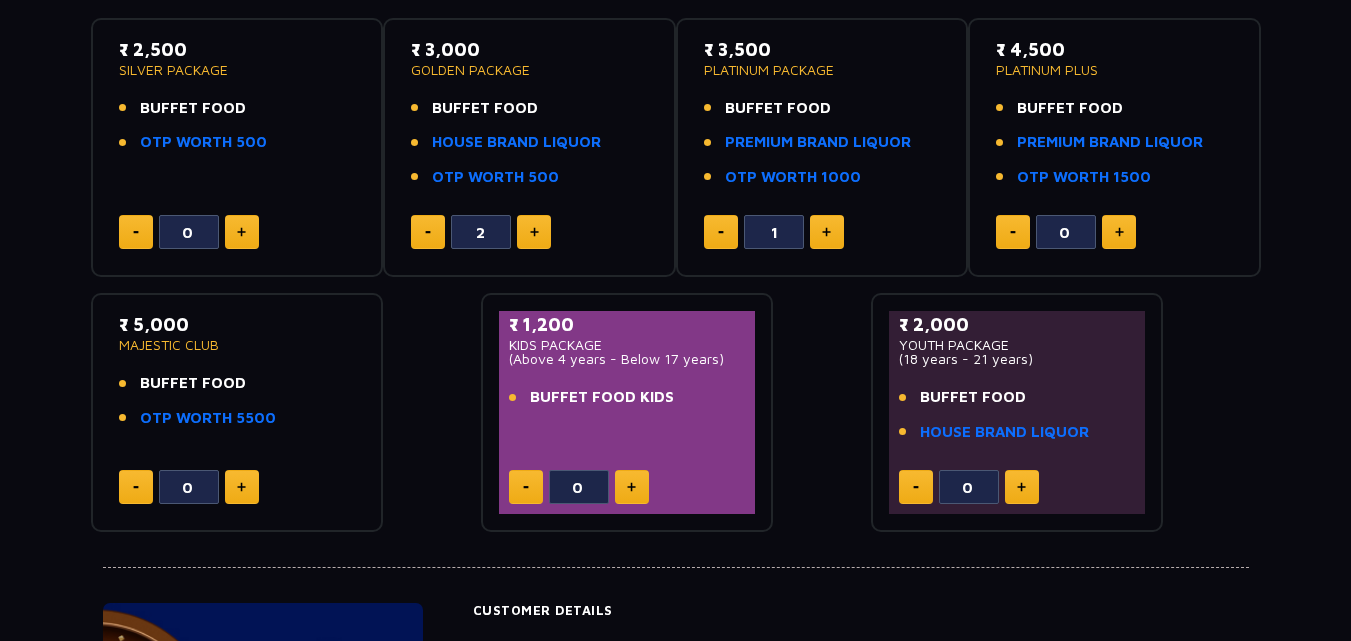click 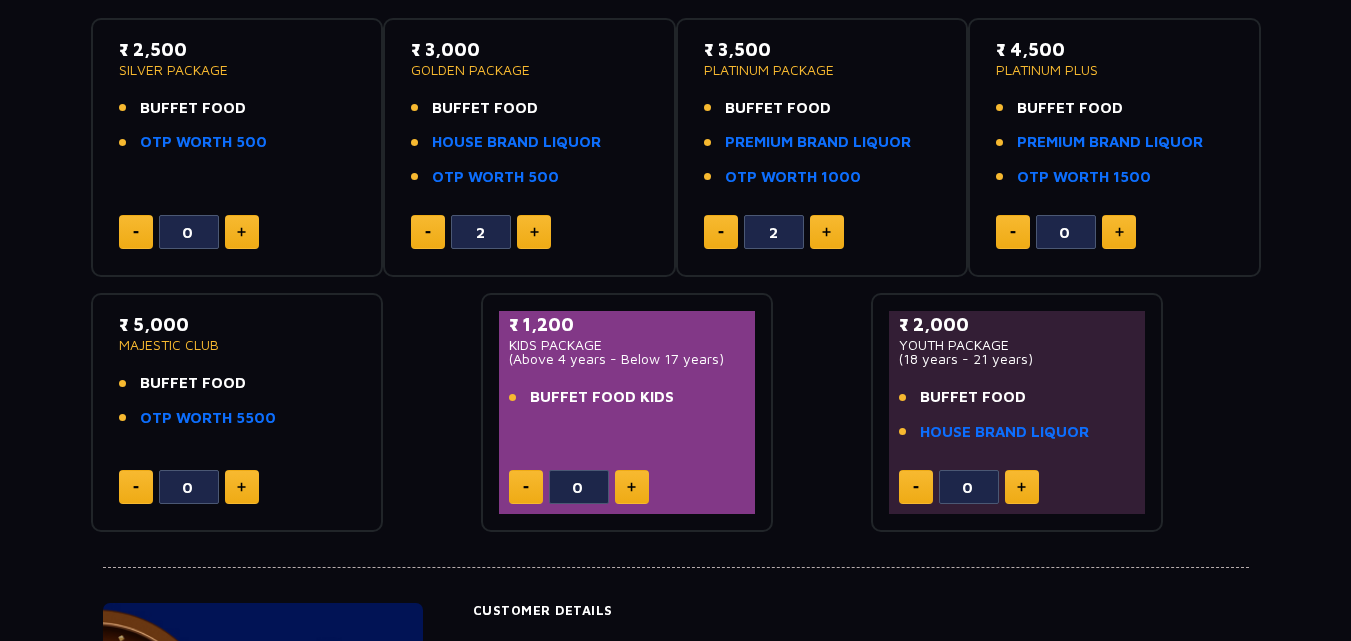 click 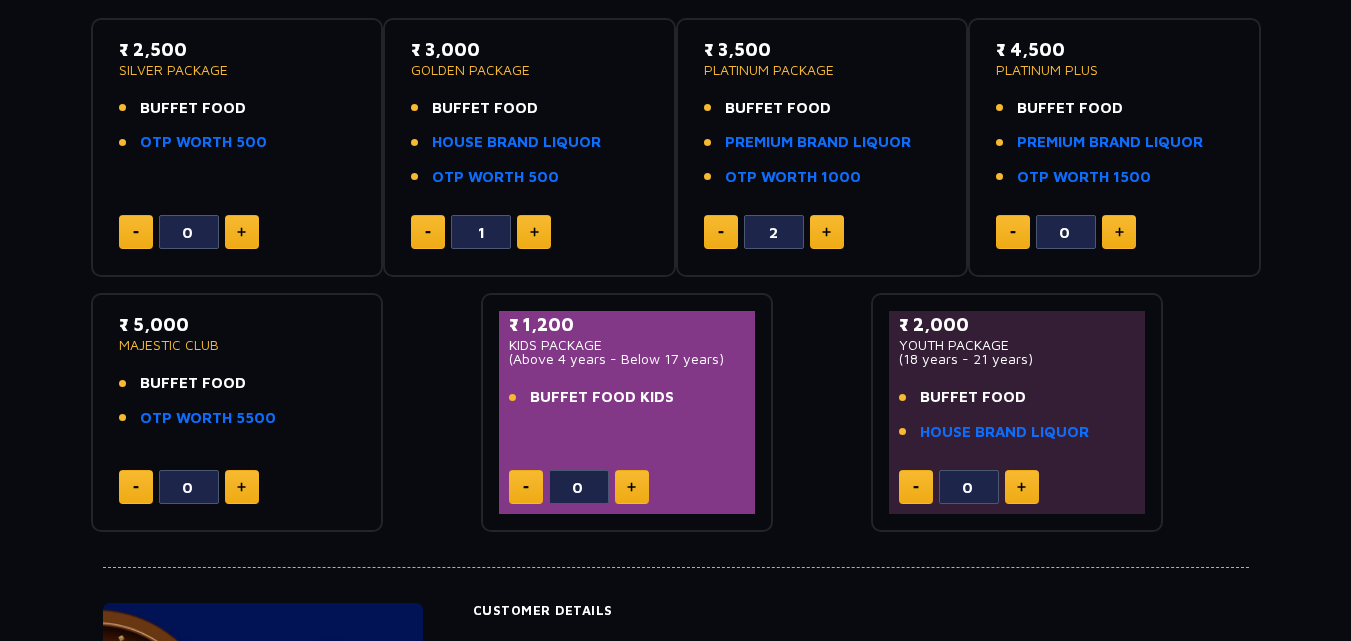 click 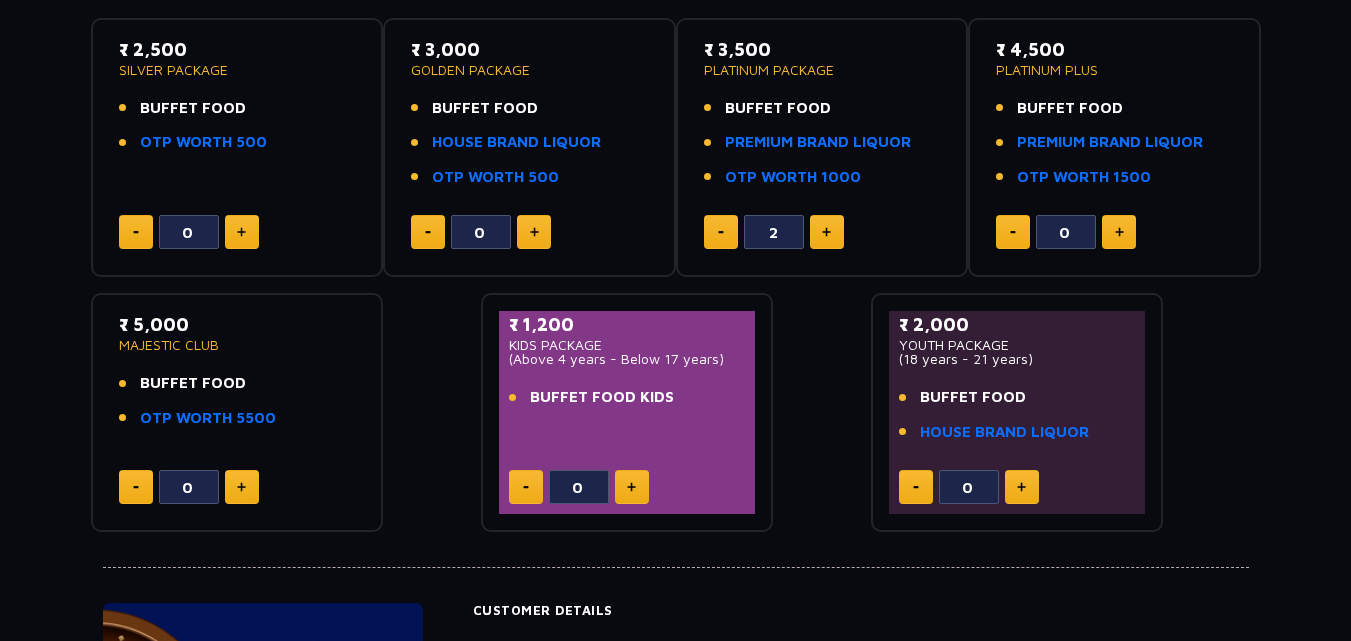 click 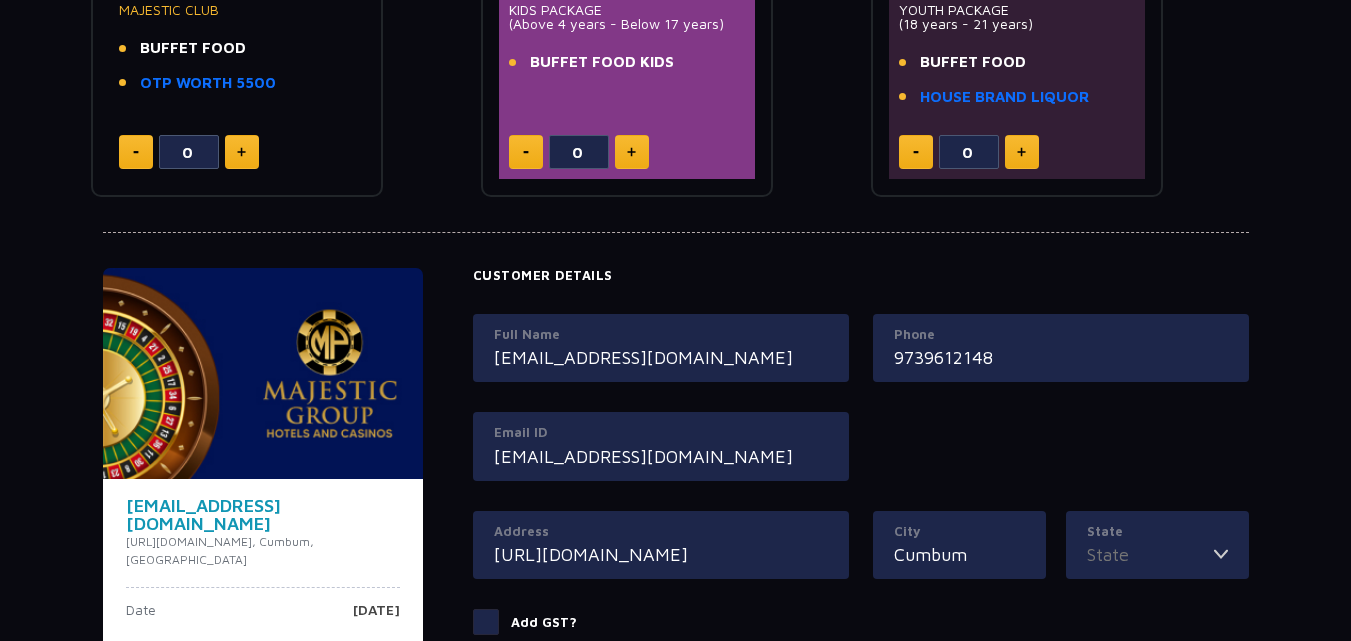 scroll, scrollTop: 697, scrollLeft: 0, axis: vertical 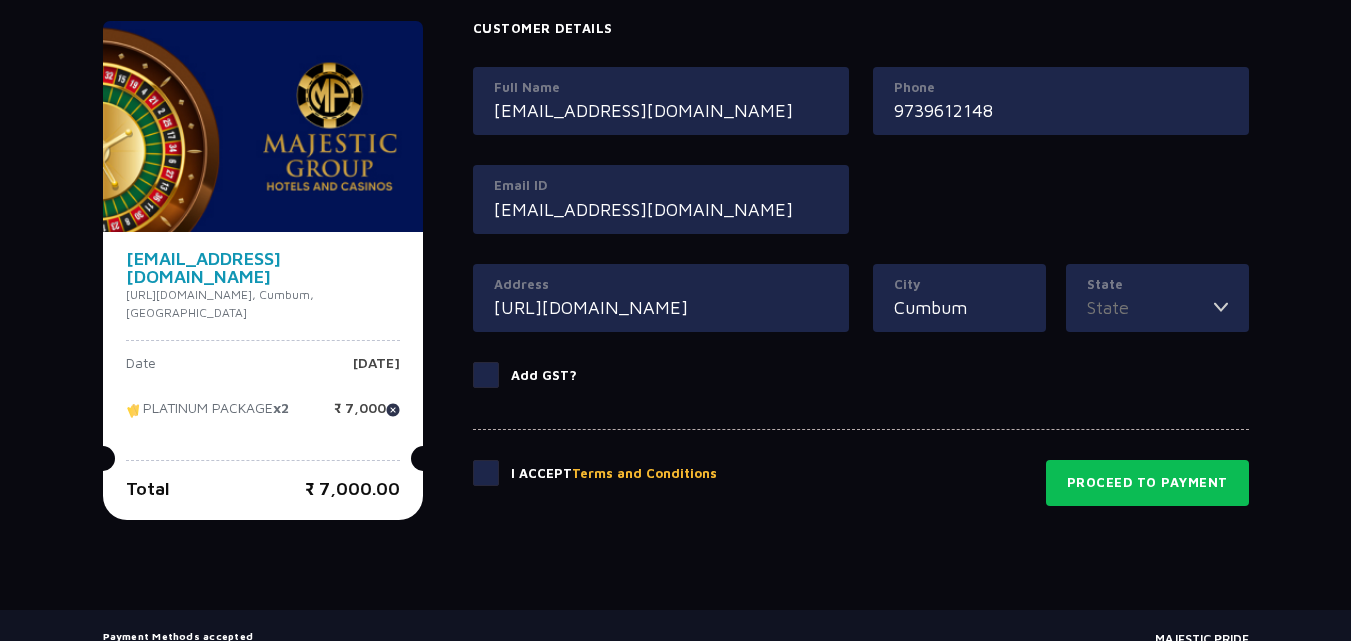 click on "Address [URL][DOMAIN_NAME]" at bounding box center (661, 298) 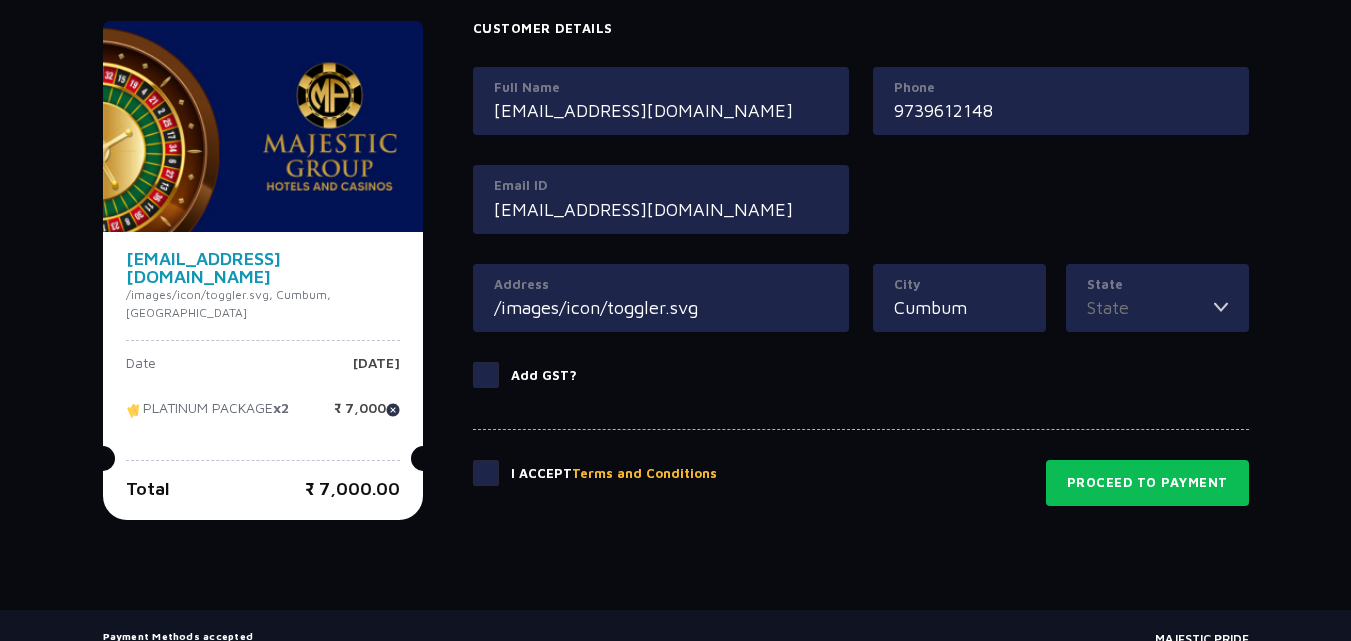 click on "/images/icon/toggler.svg" at bounding box center [661, 307] 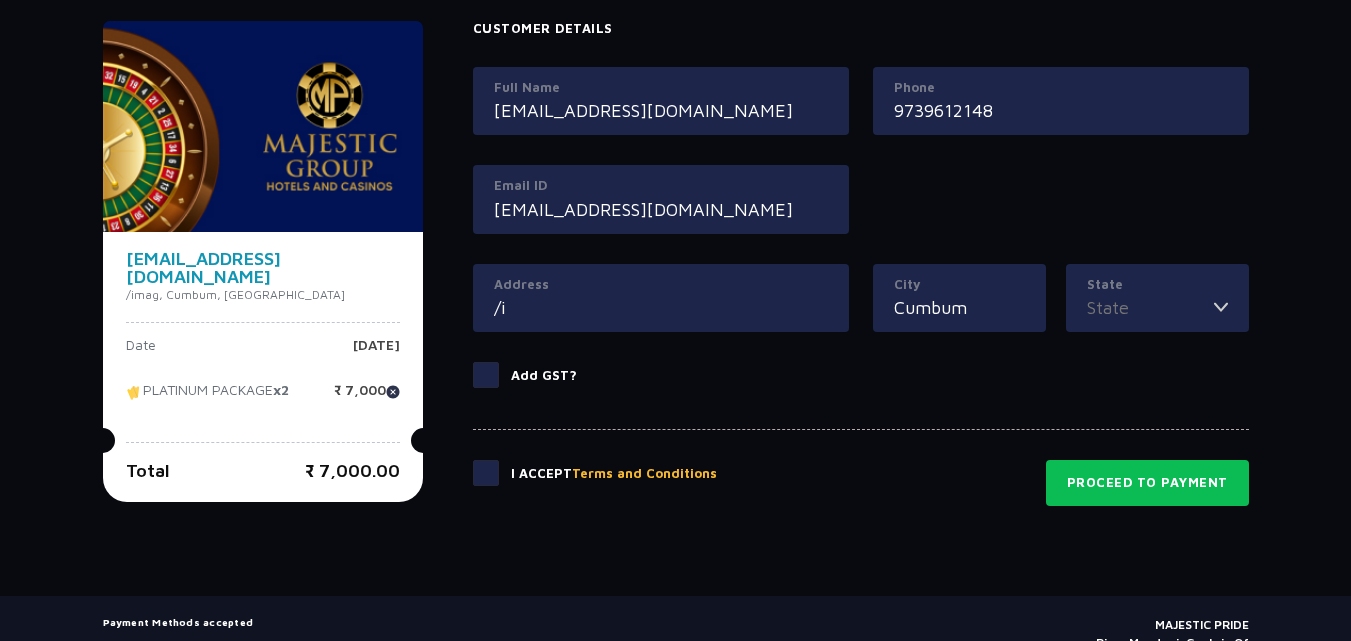 type on "/" 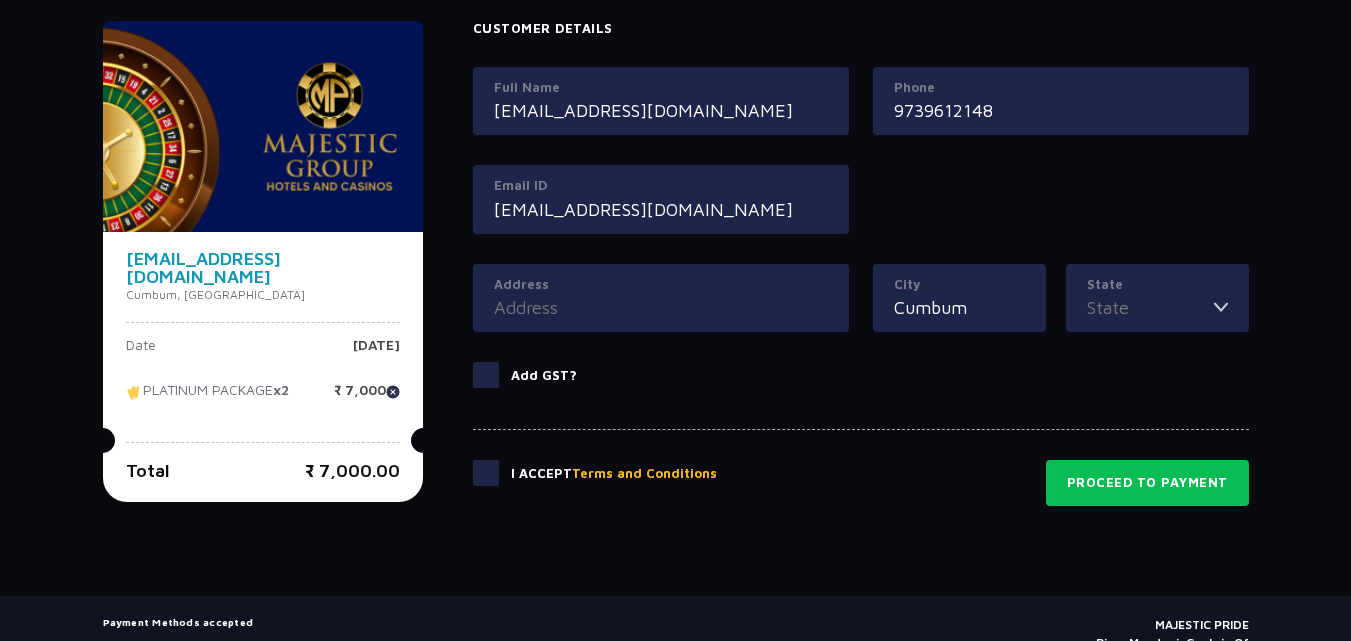 type 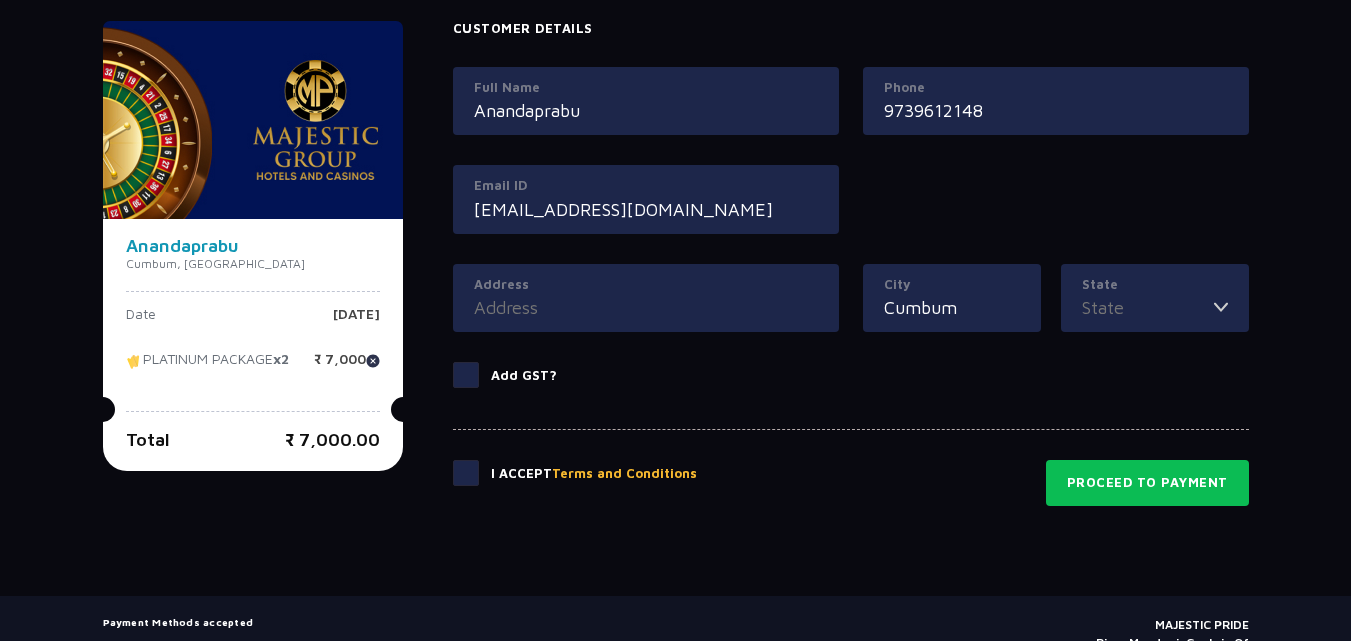 type on "Anandaprabu" 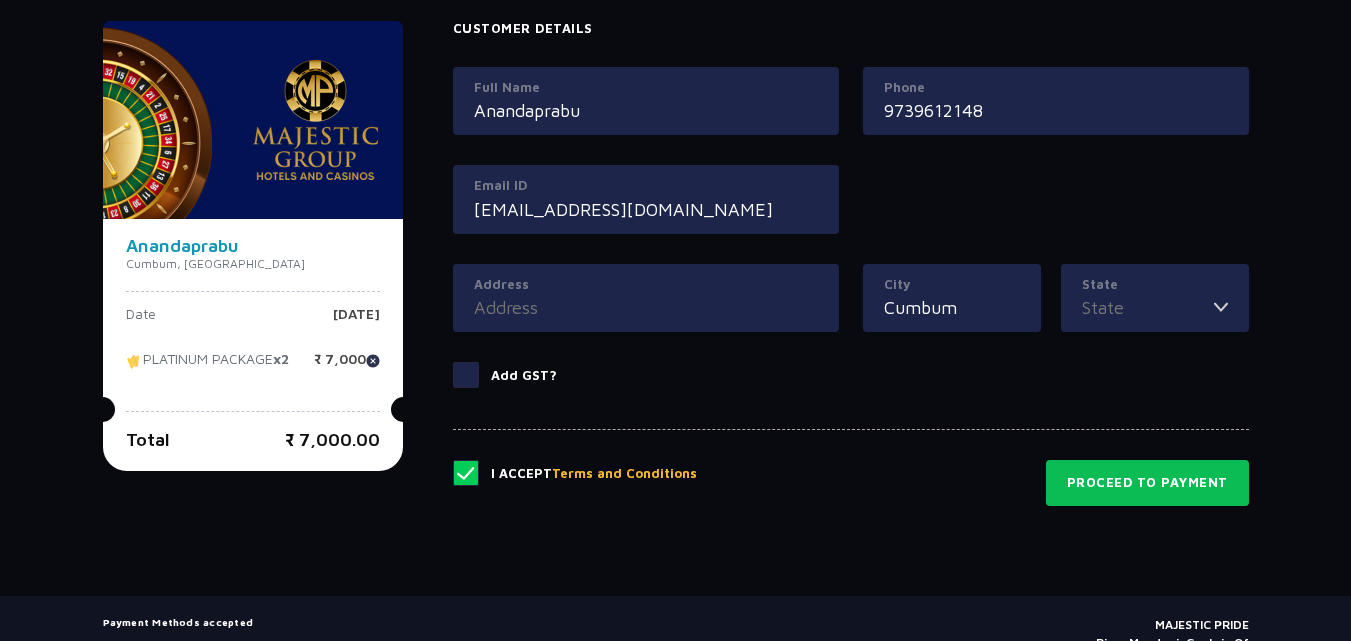 click on "Address" at bounding box center [646, 307] 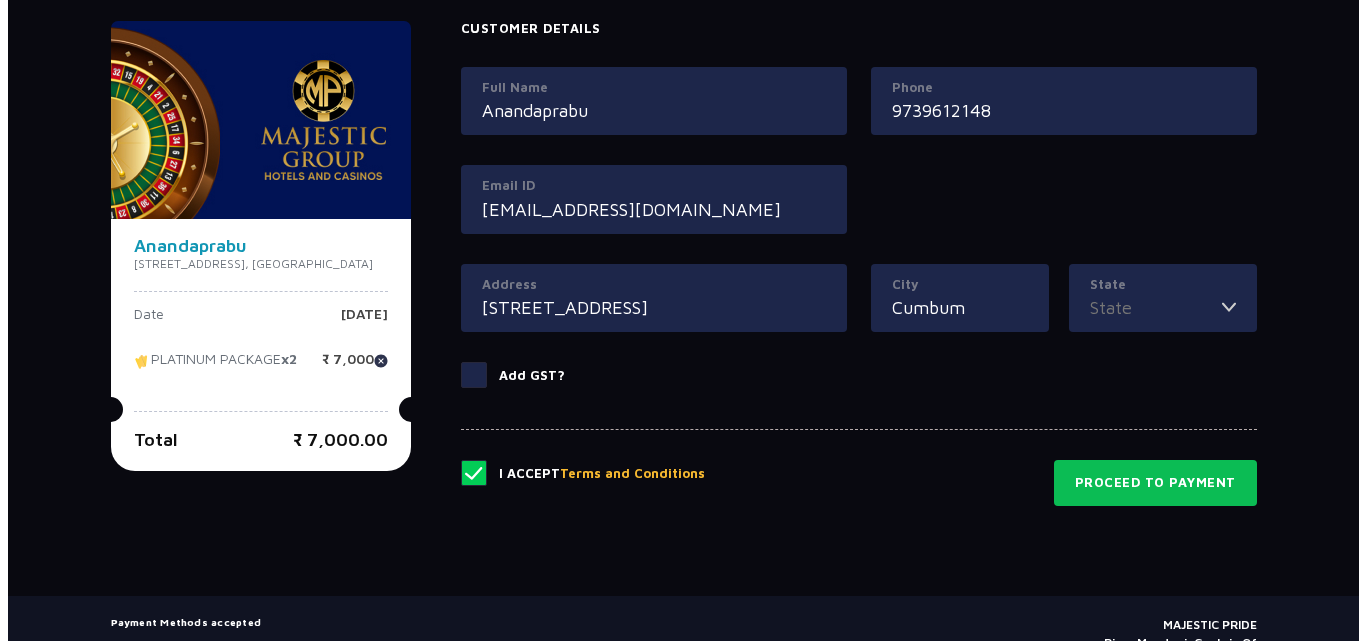 scroll, scrollTop: 0, scrollLeft: 57, axis: horizontal 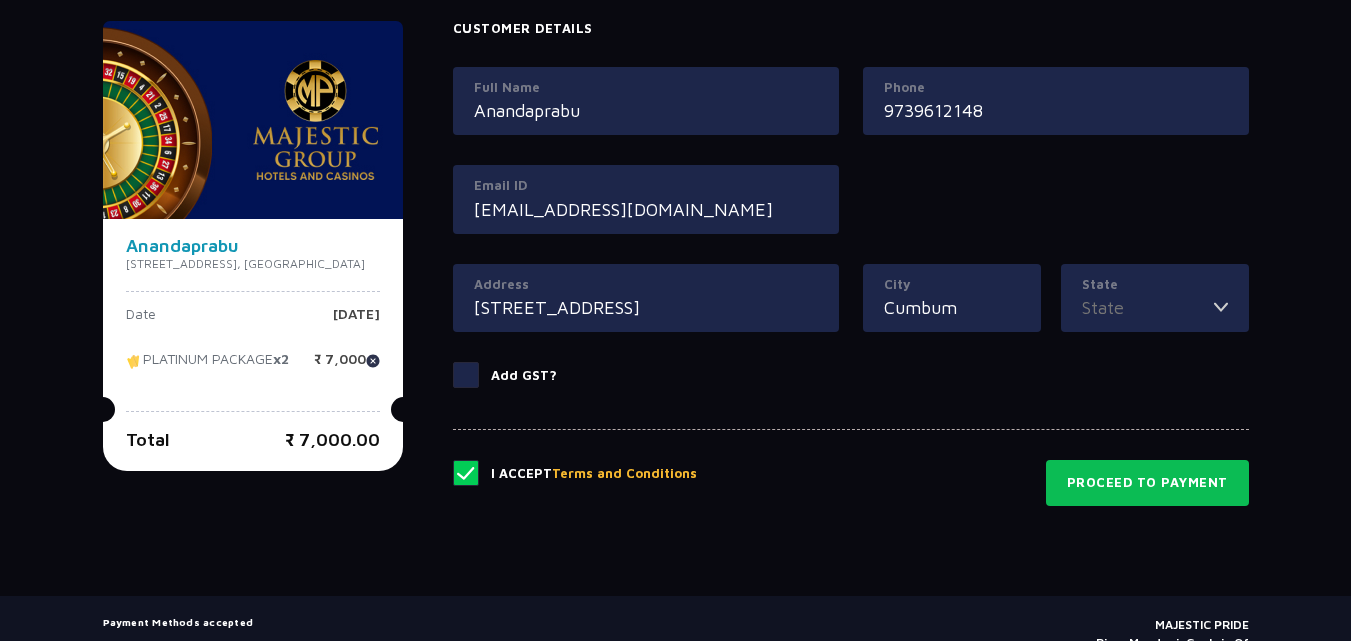 type on "[STREET_ADDRESS]" 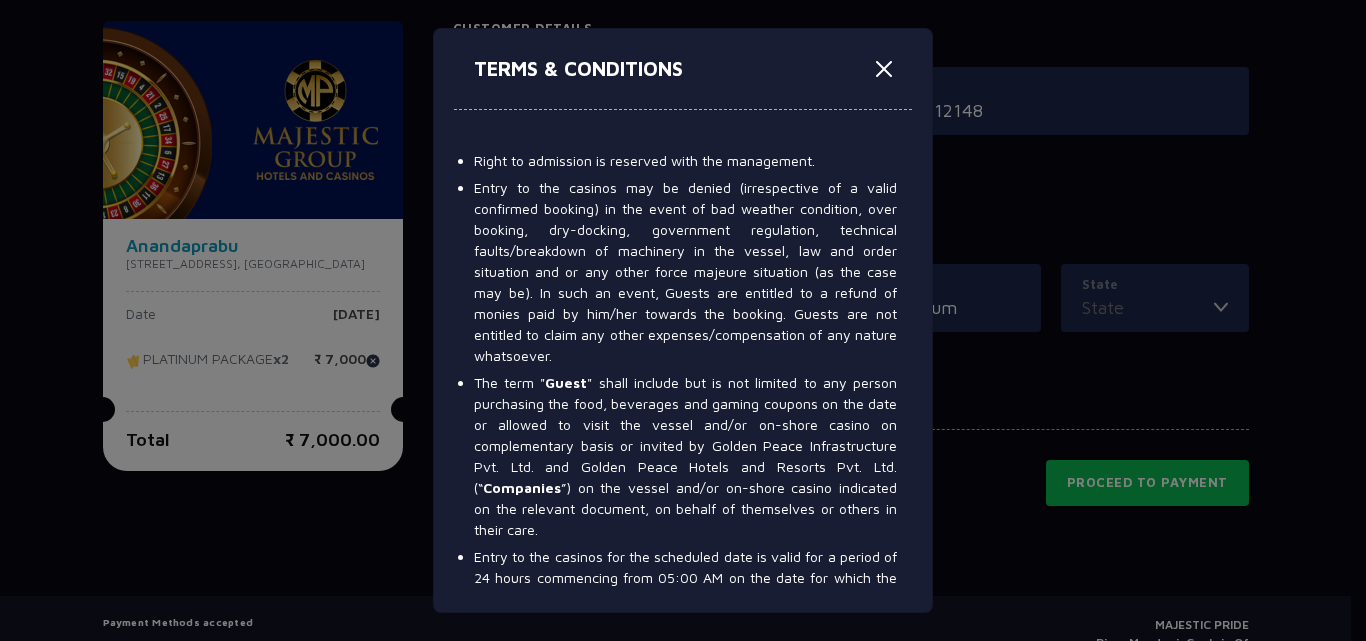 scroll, scrollTop: 0, scrollLeft: 0, axis: both 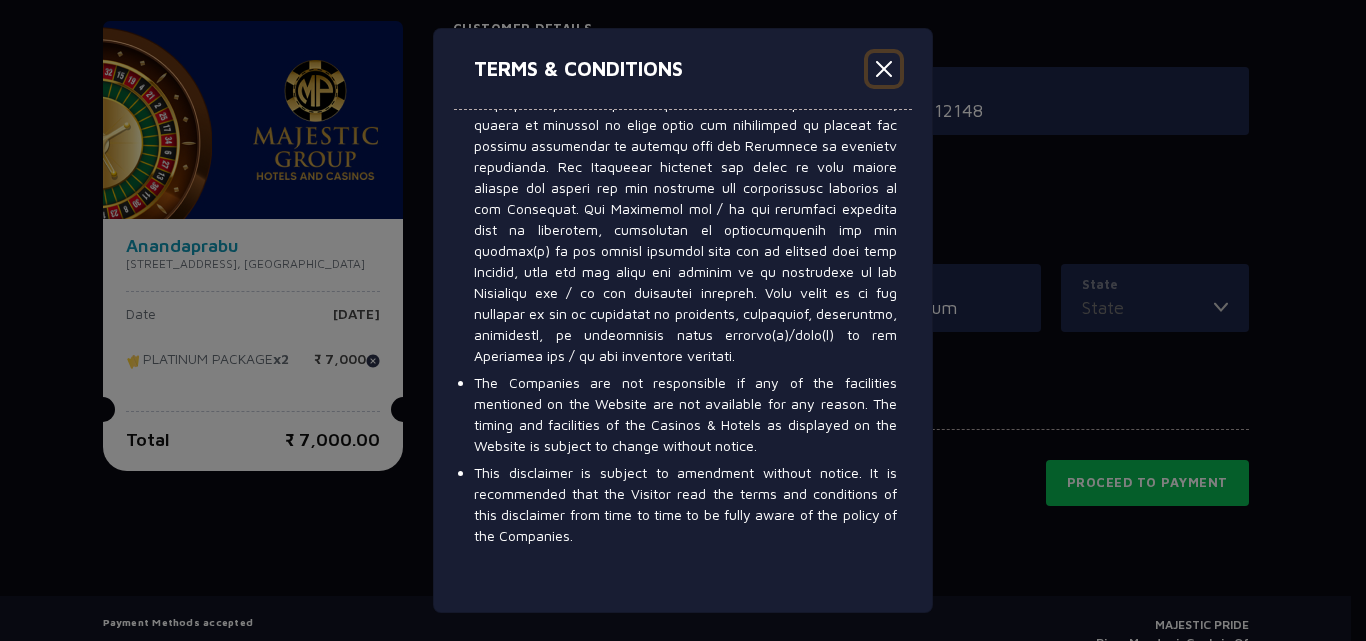 click at bounding box center [884, 69] 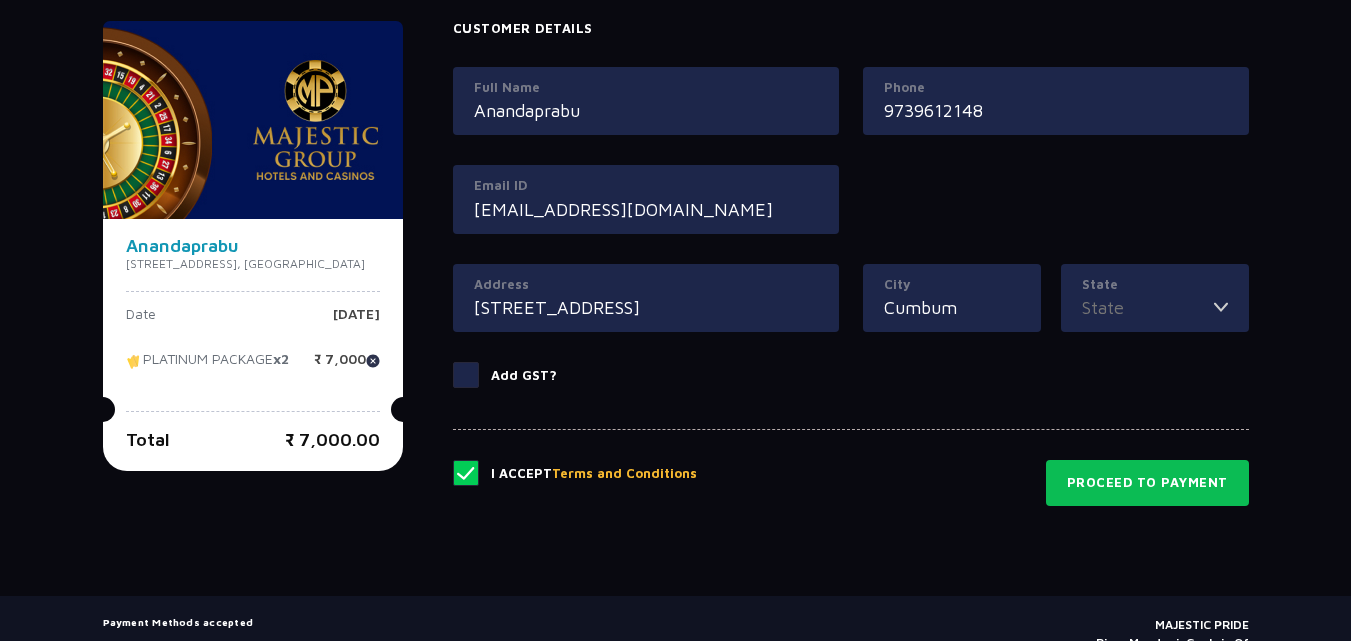 click at bounding box center (1221, 307) 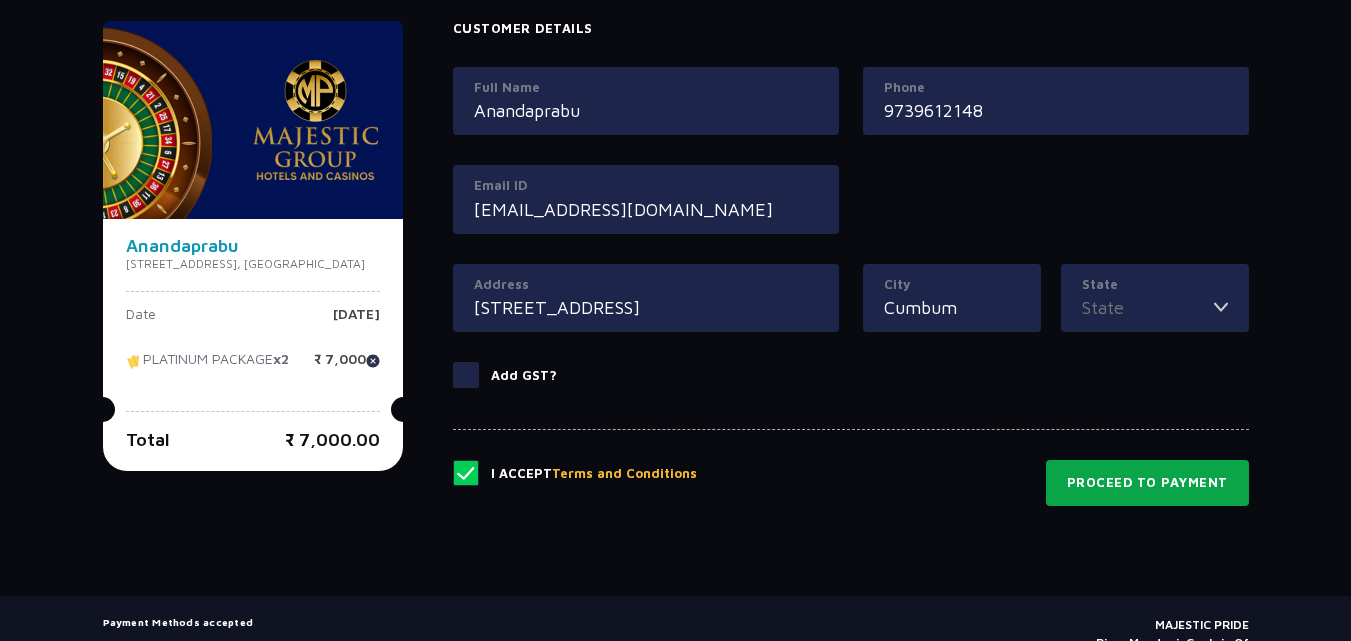 click on "Proceed to Payment" 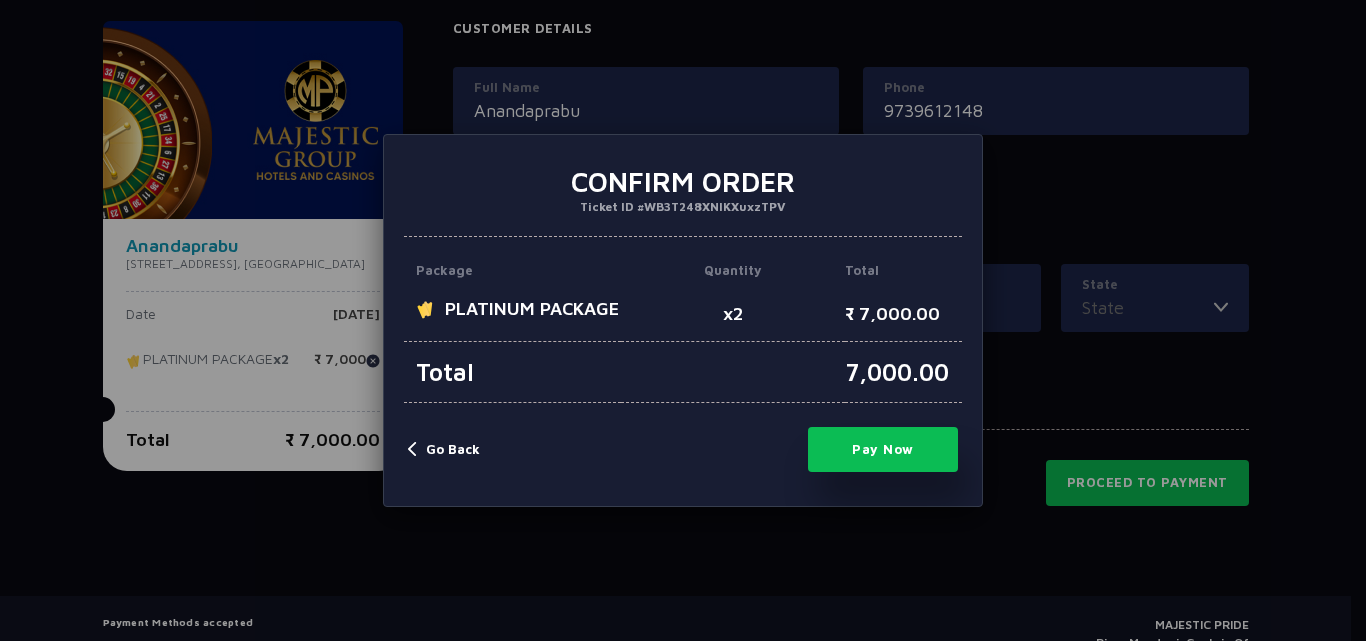 click on "Go Back" at bounding box center [444, 450] 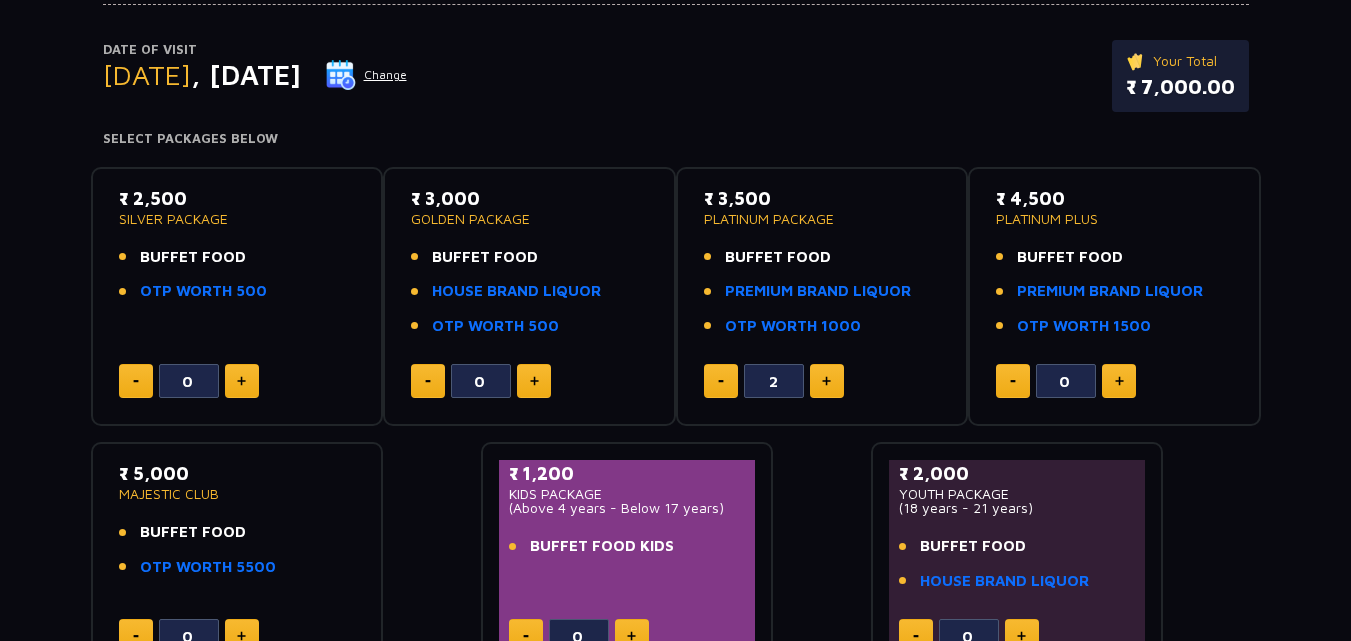 scroll, scrollTop: 213, scrollLeft: 0, axis: vertical 